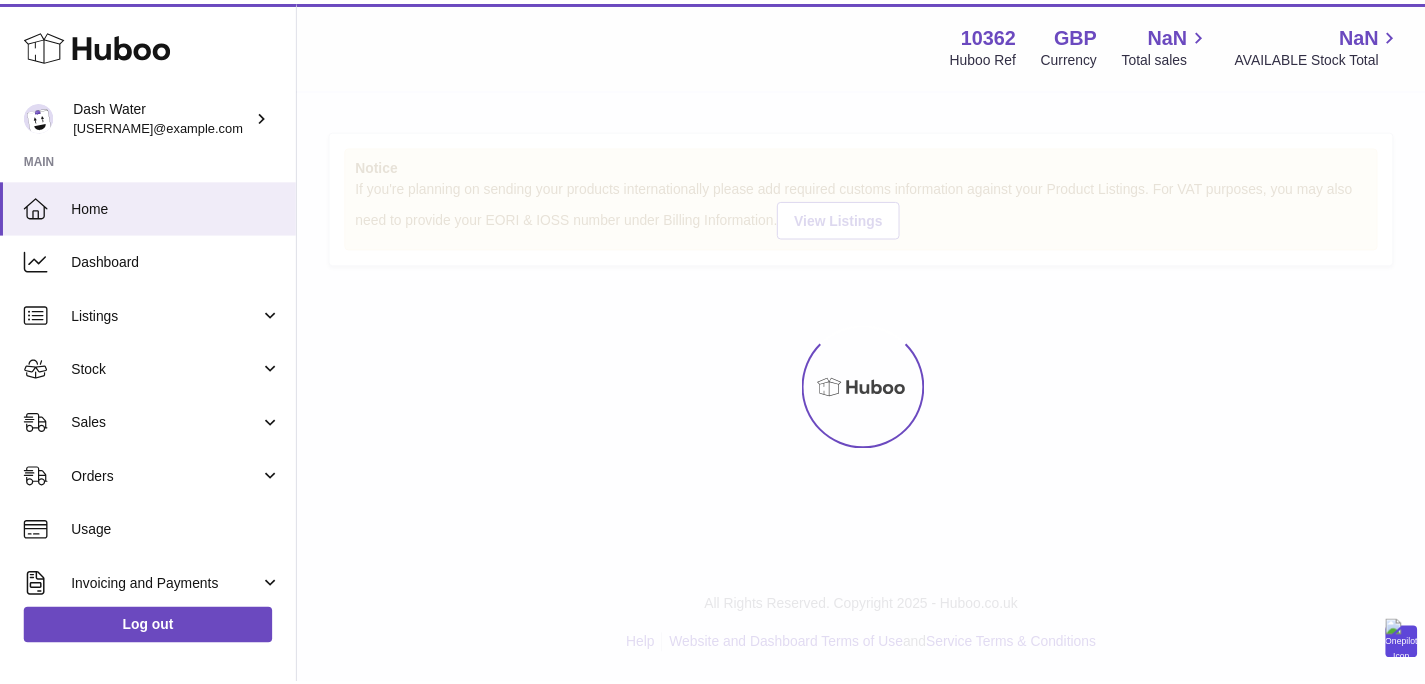 scroll, scrollTop: 0, scrollLeft: 0, axis: both 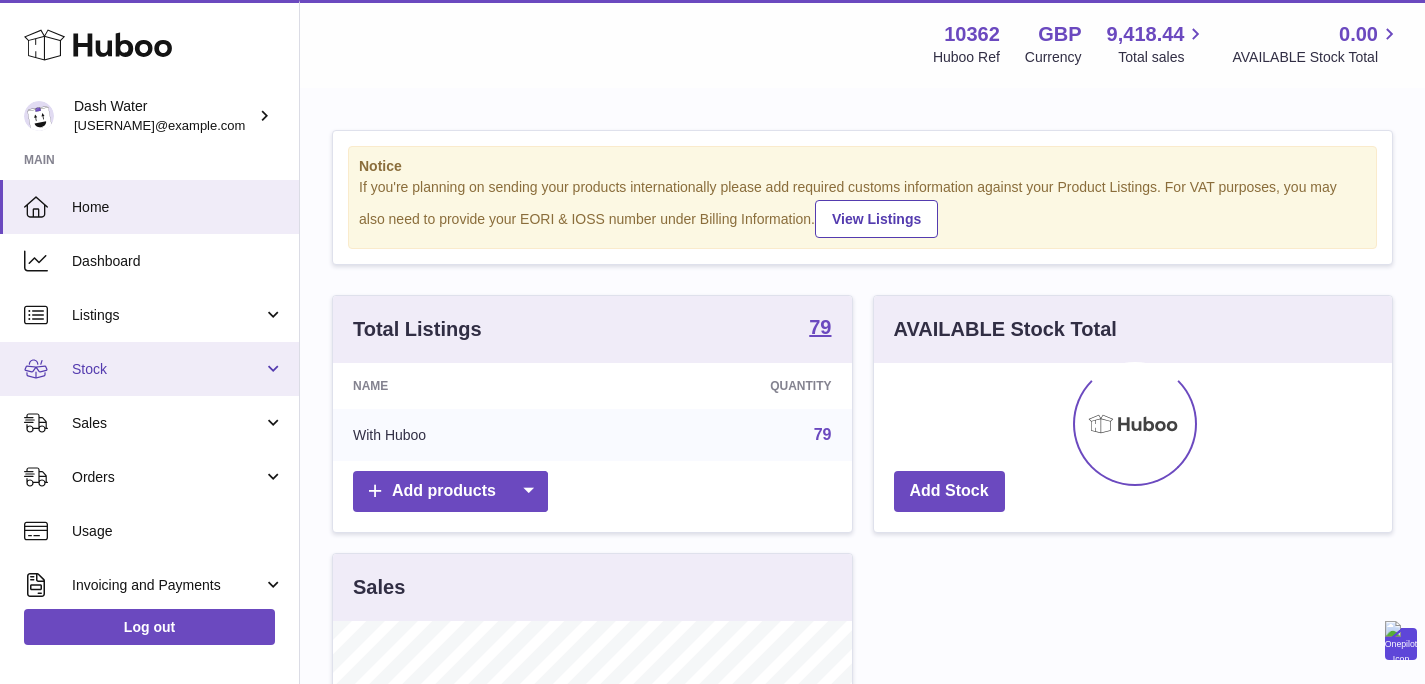 click on "Stock" at bounding box center [167, 369] 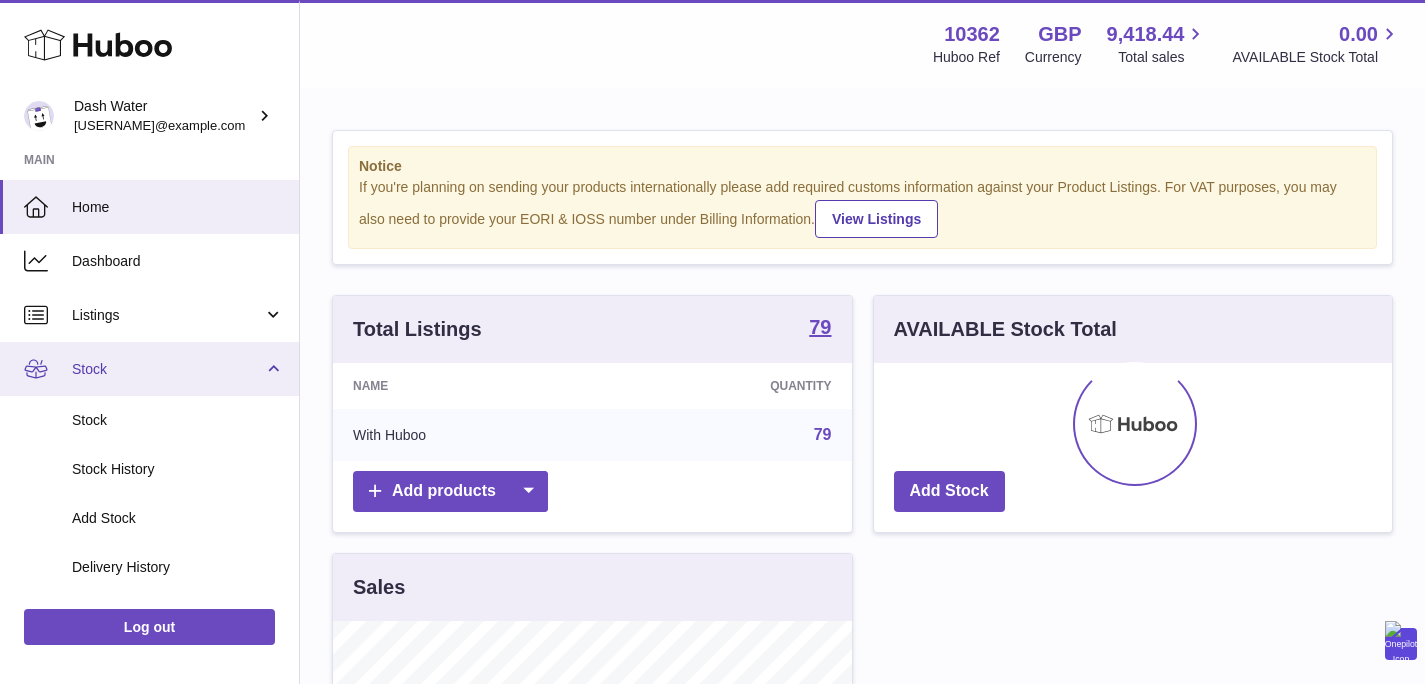 click on "Stock" at bounding box center [149, 369] 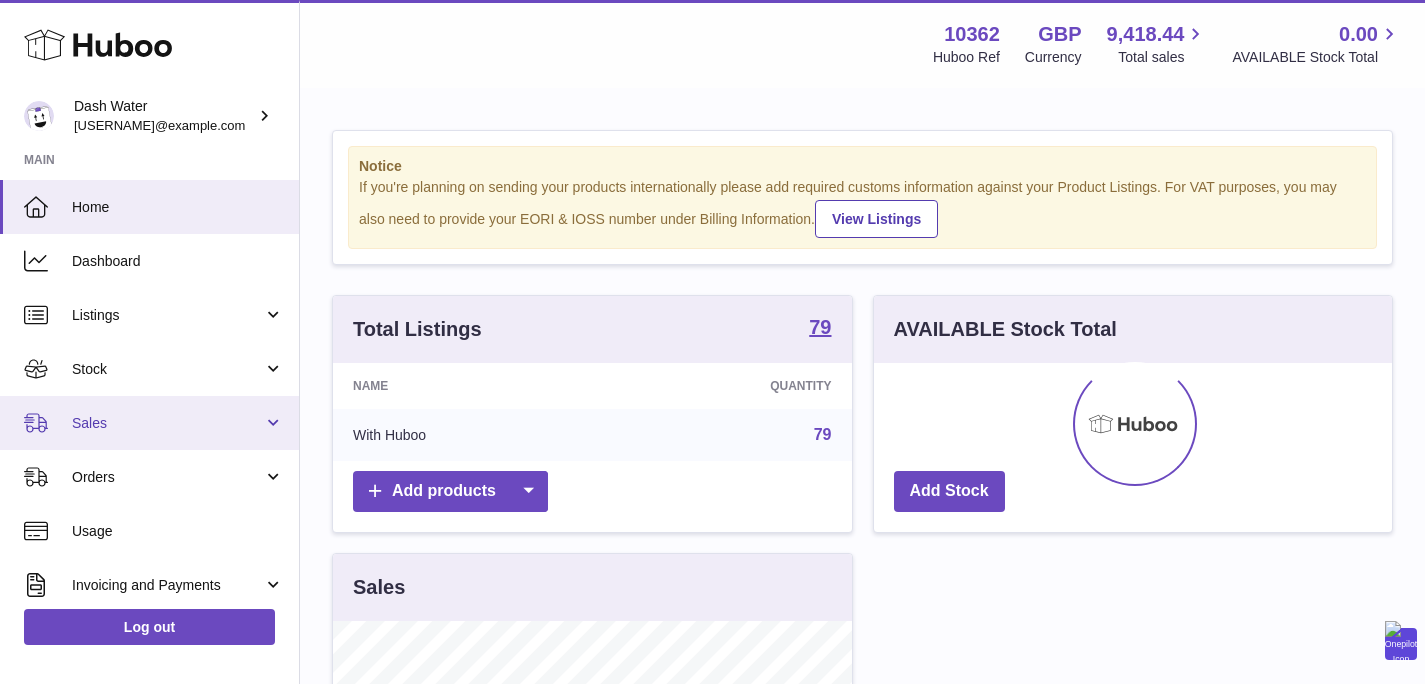 click on "Sales" at bounding box center (149, 423) 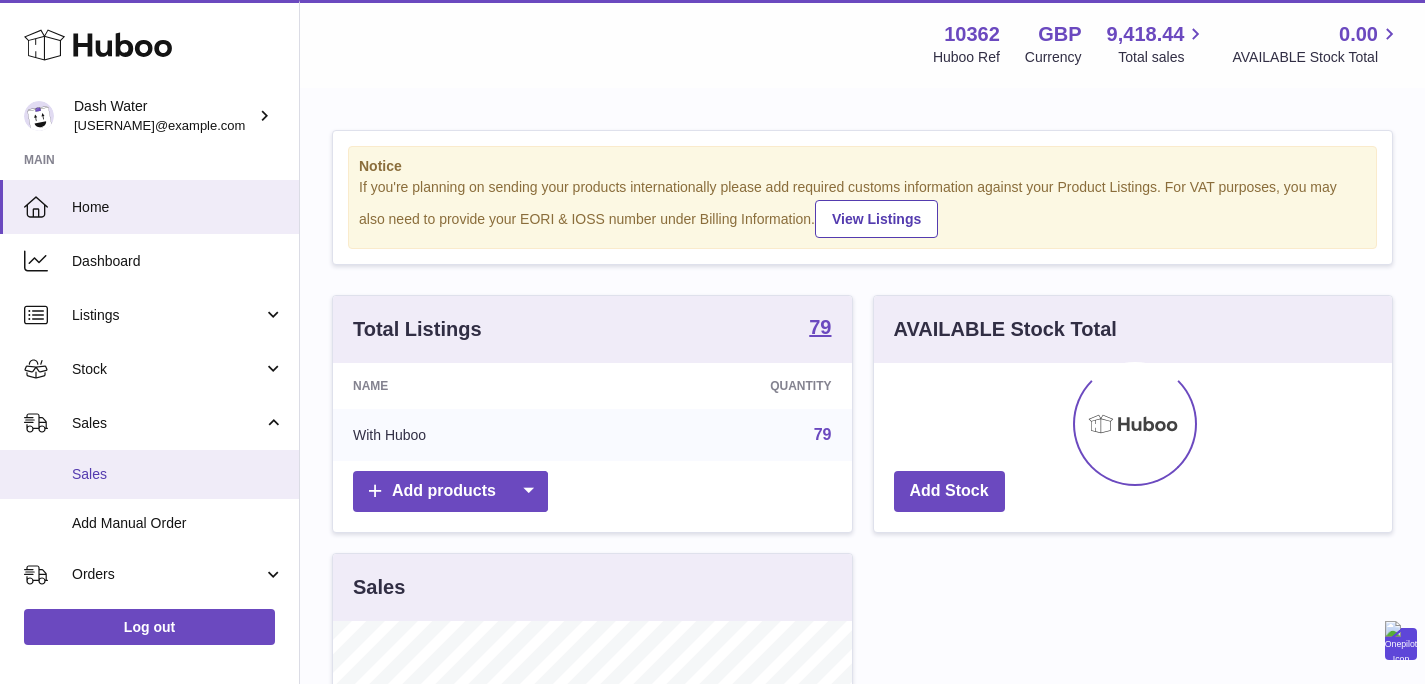 click on "Sales" at bounding box center (149, 474) 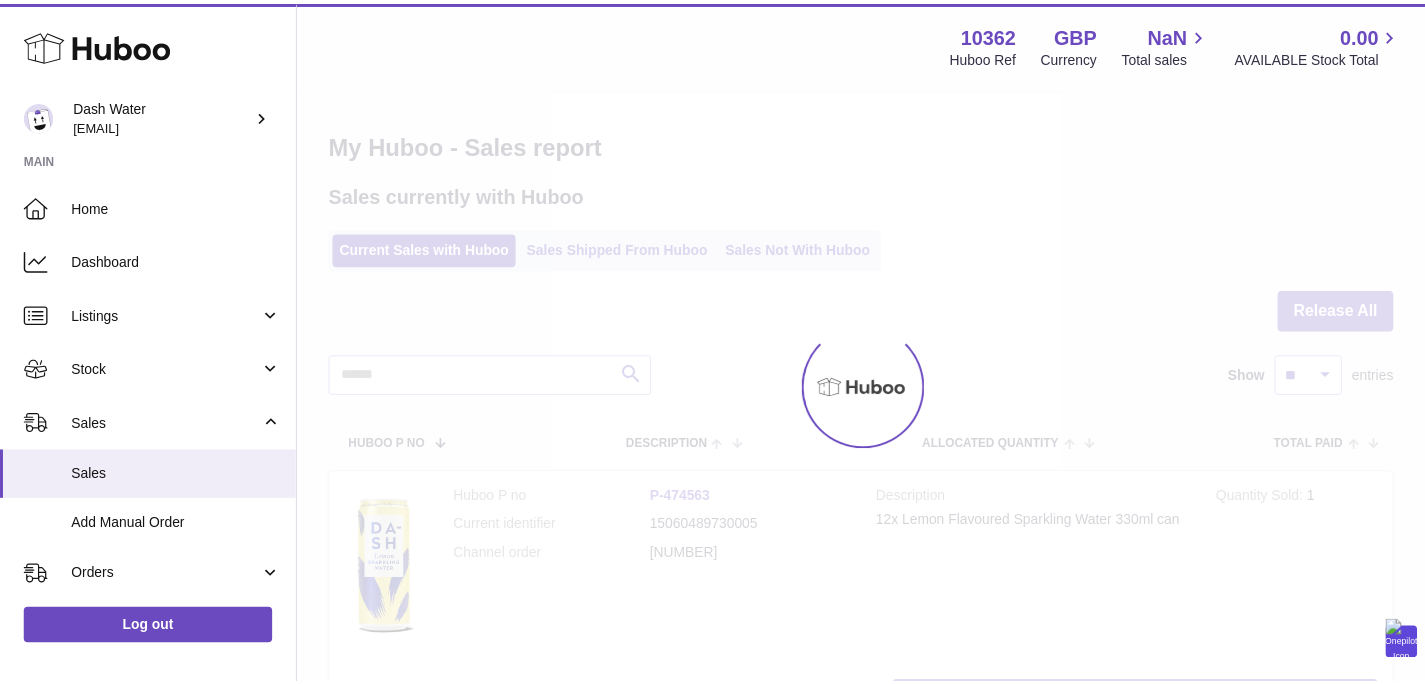 scroll, scrollTop: 0, scrollLeft: 0, axis: both 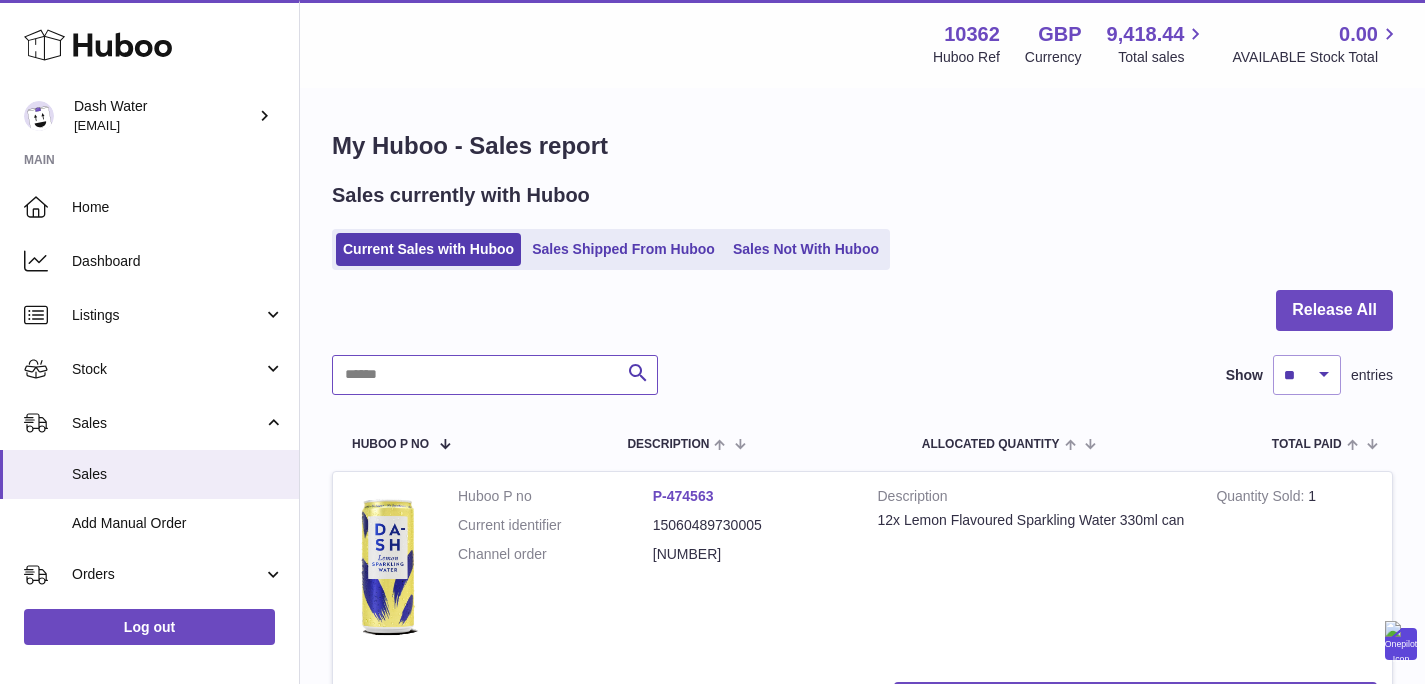 click at bounding box center (495, 375) 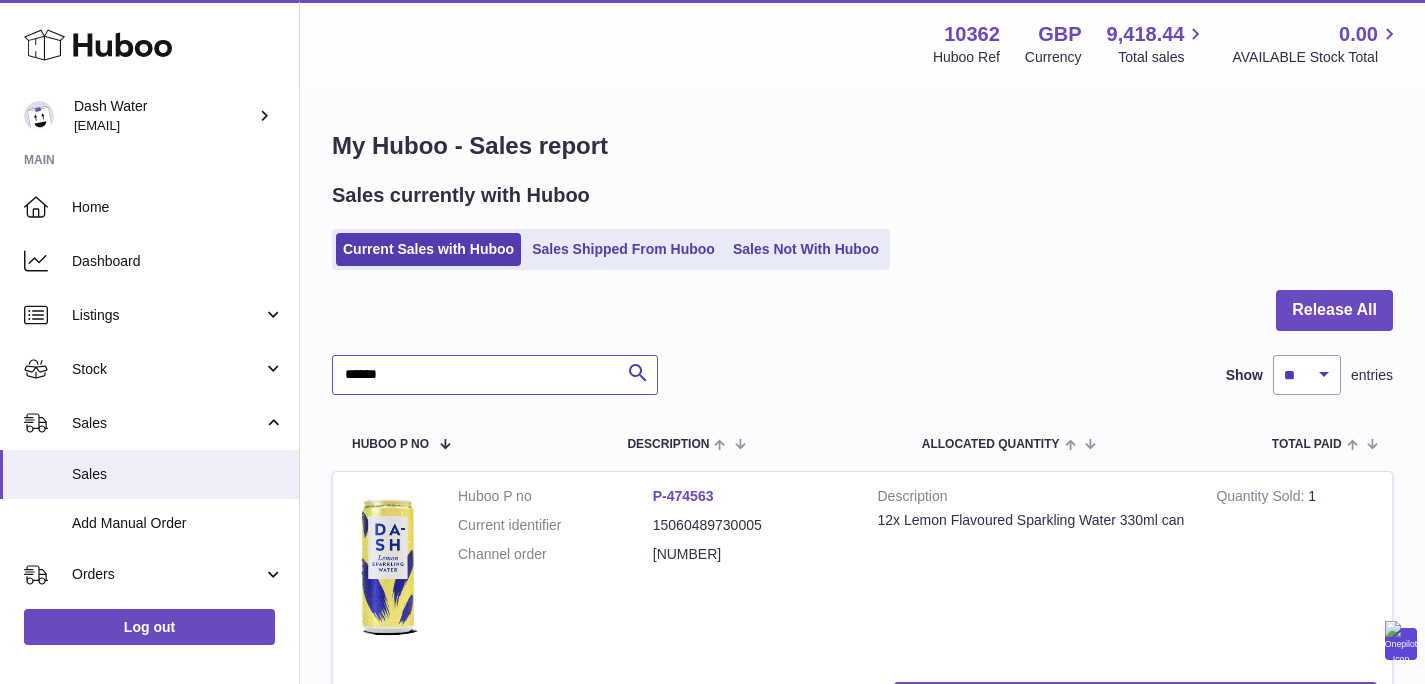 type on "******" 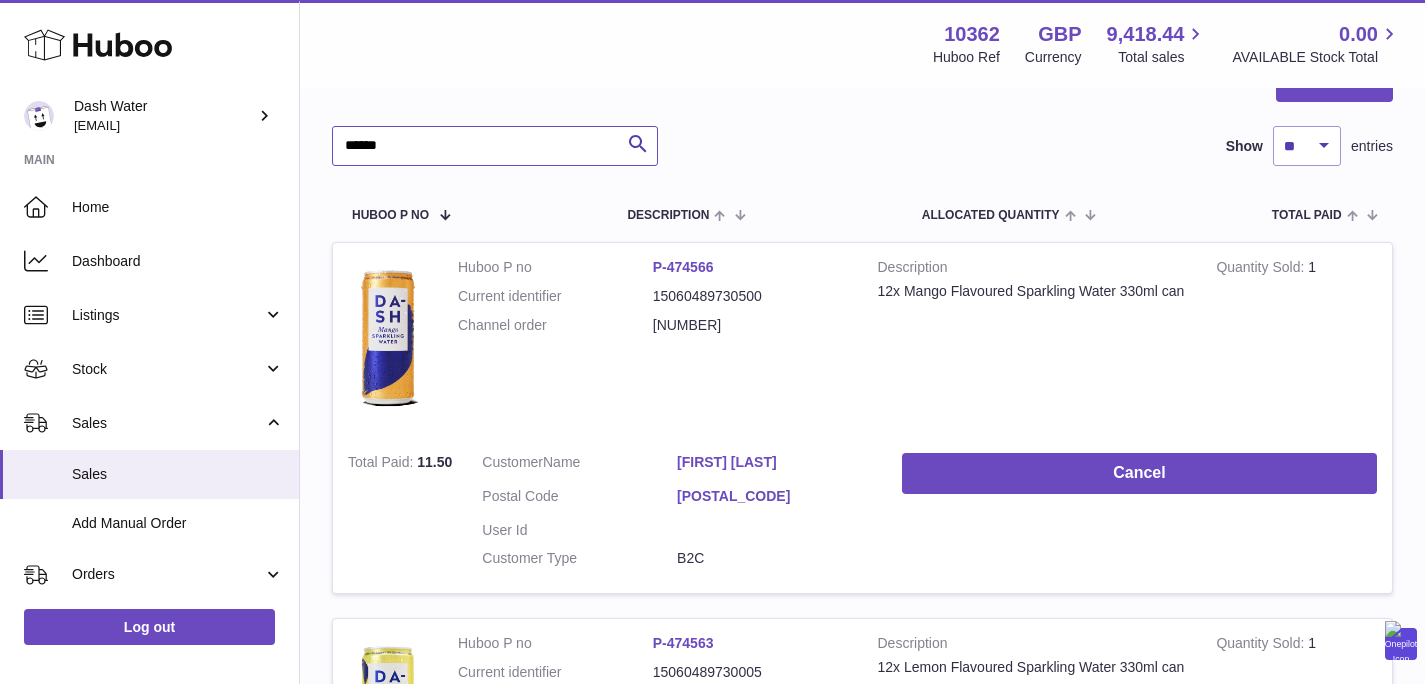 scroll, scrollTop: 358, scrollLeft: 0, axis: vertical 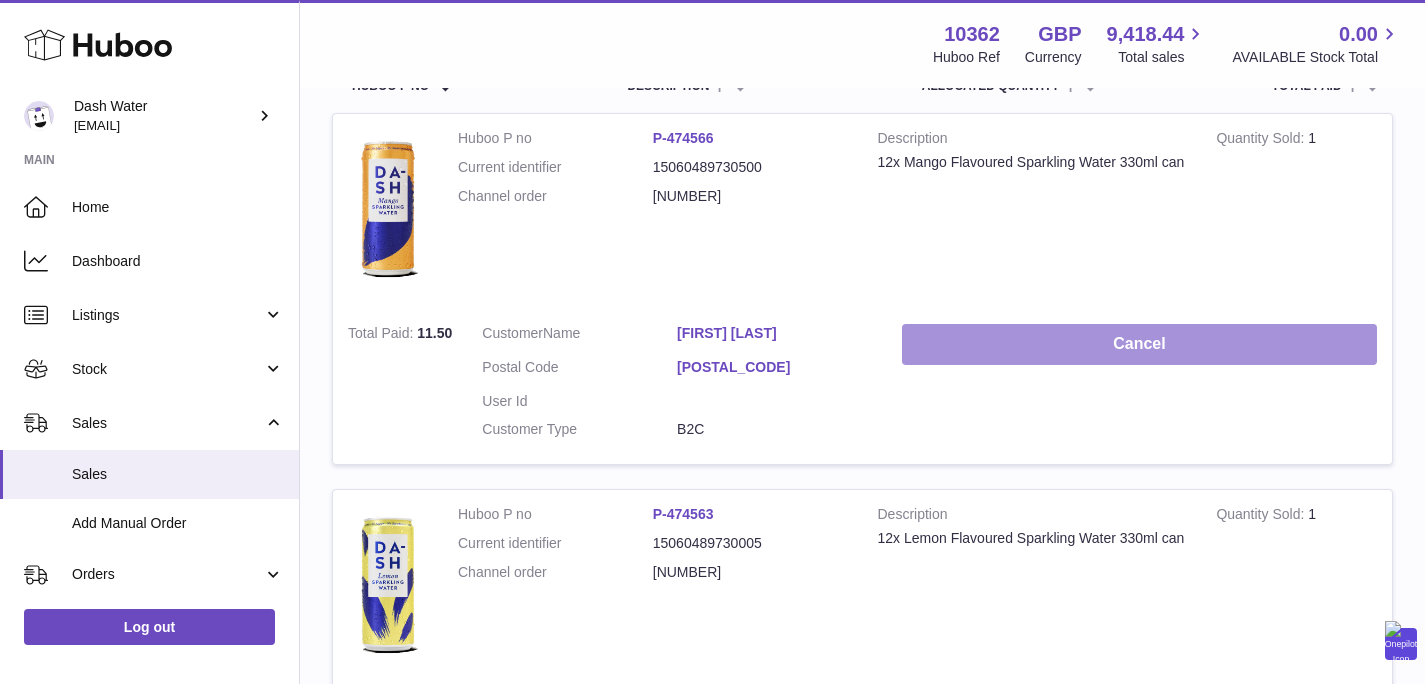 click on "Cancel" at bounding box center [1139, 344] 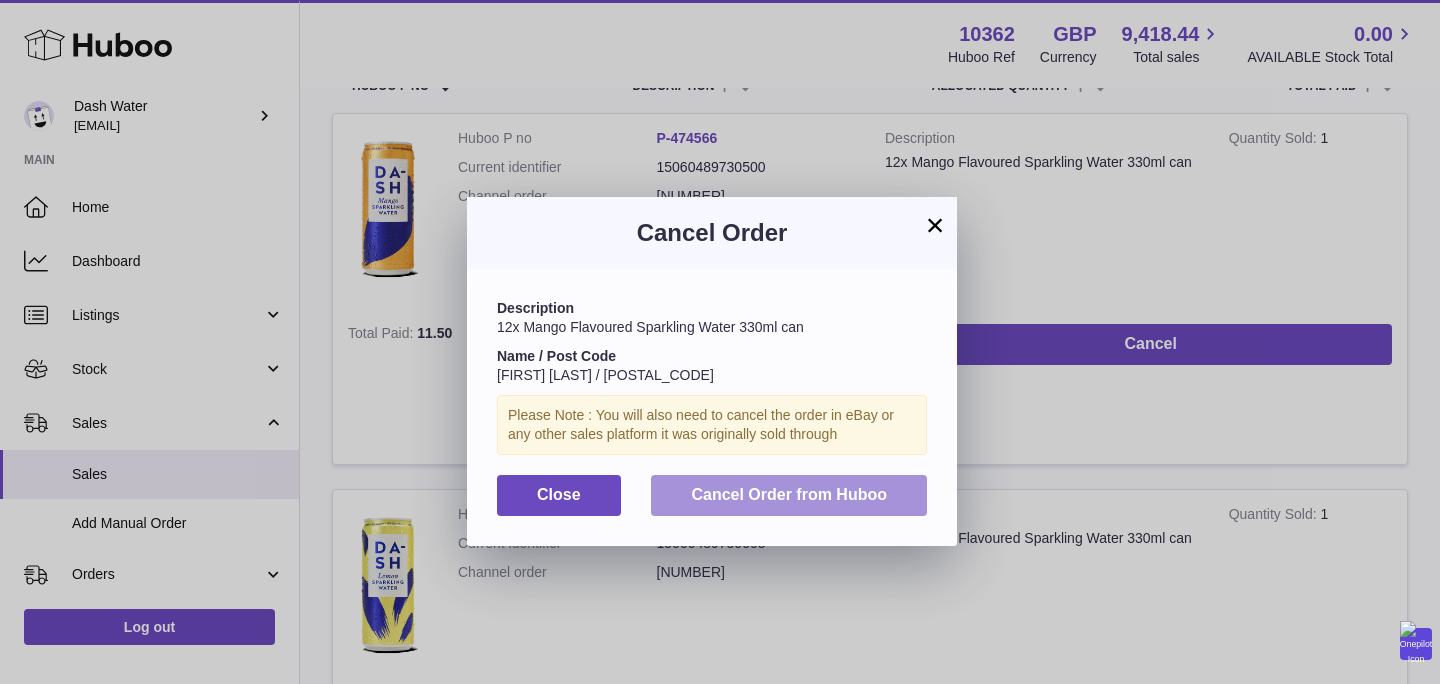 click on "Cancel Order from Huboo" at bounding box center (789, 494) 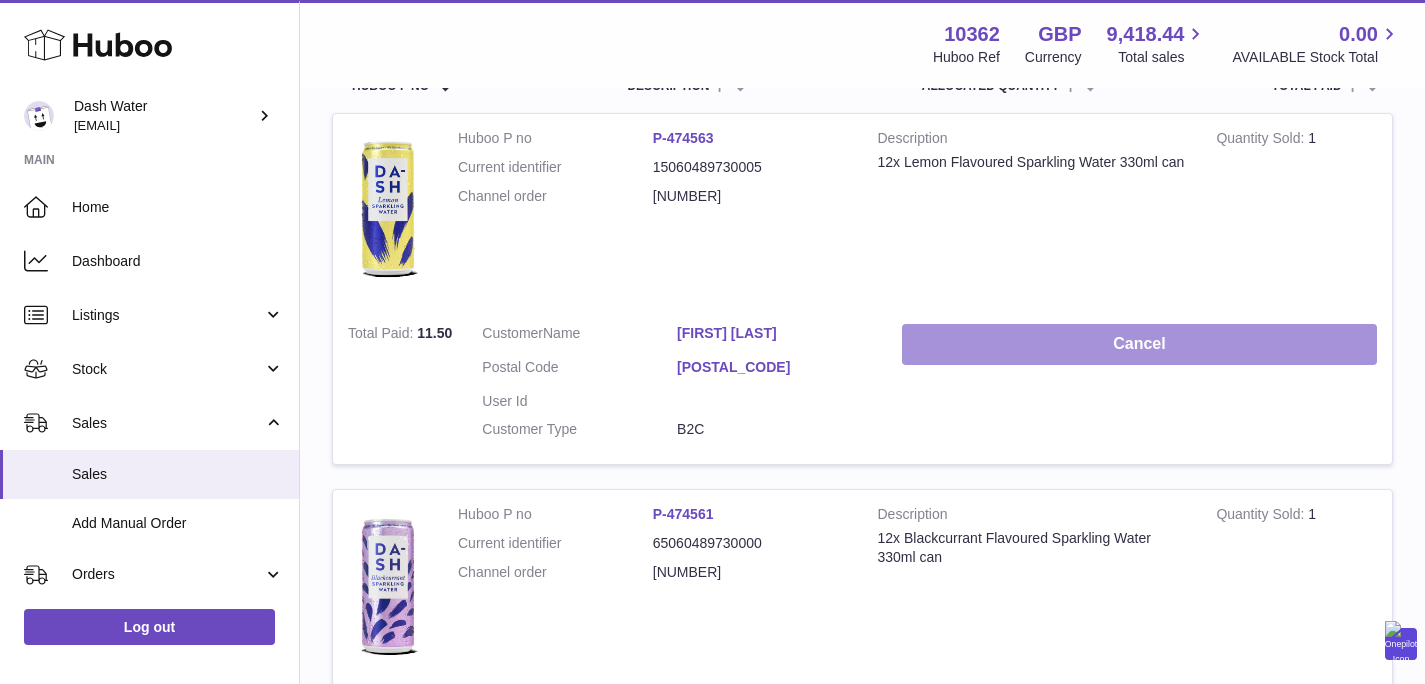 click on "Cancel" at bounding box center (1139, 344) 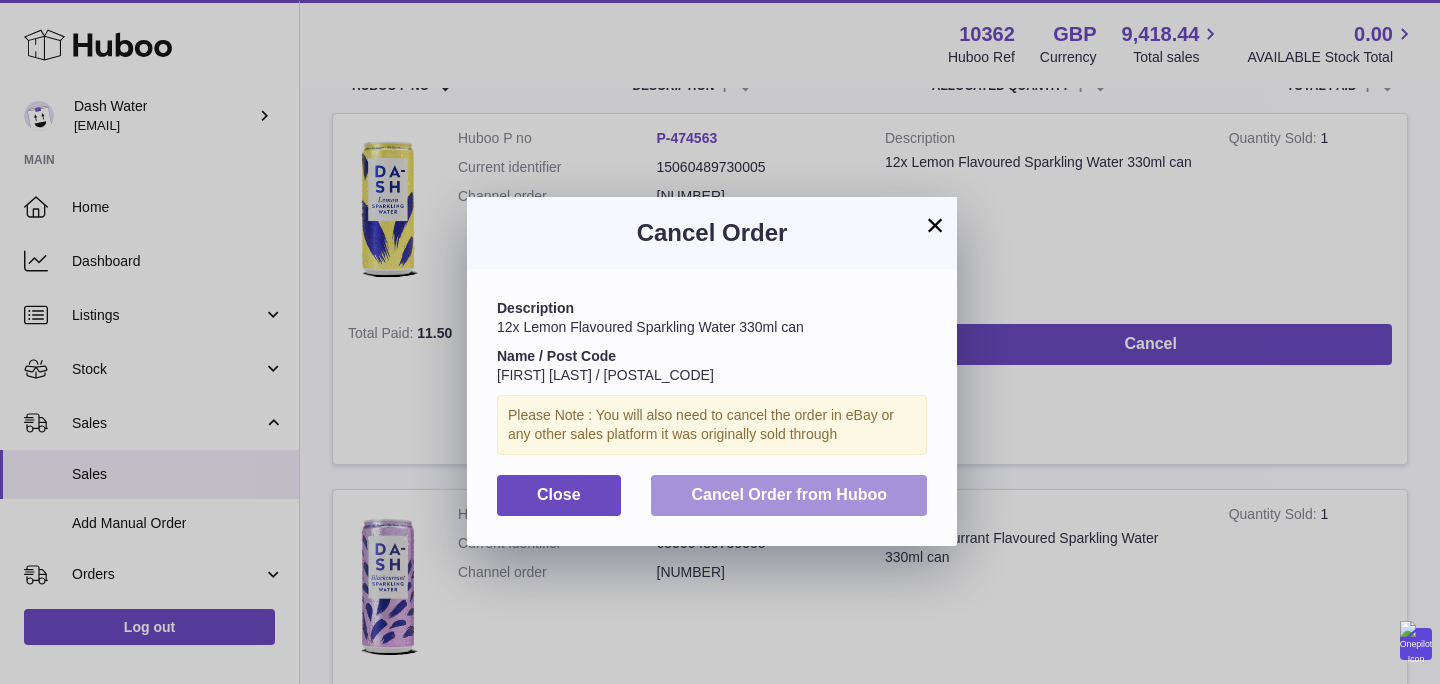 click on "Cancel Order from Huboo" at bounding box center (789, 494) 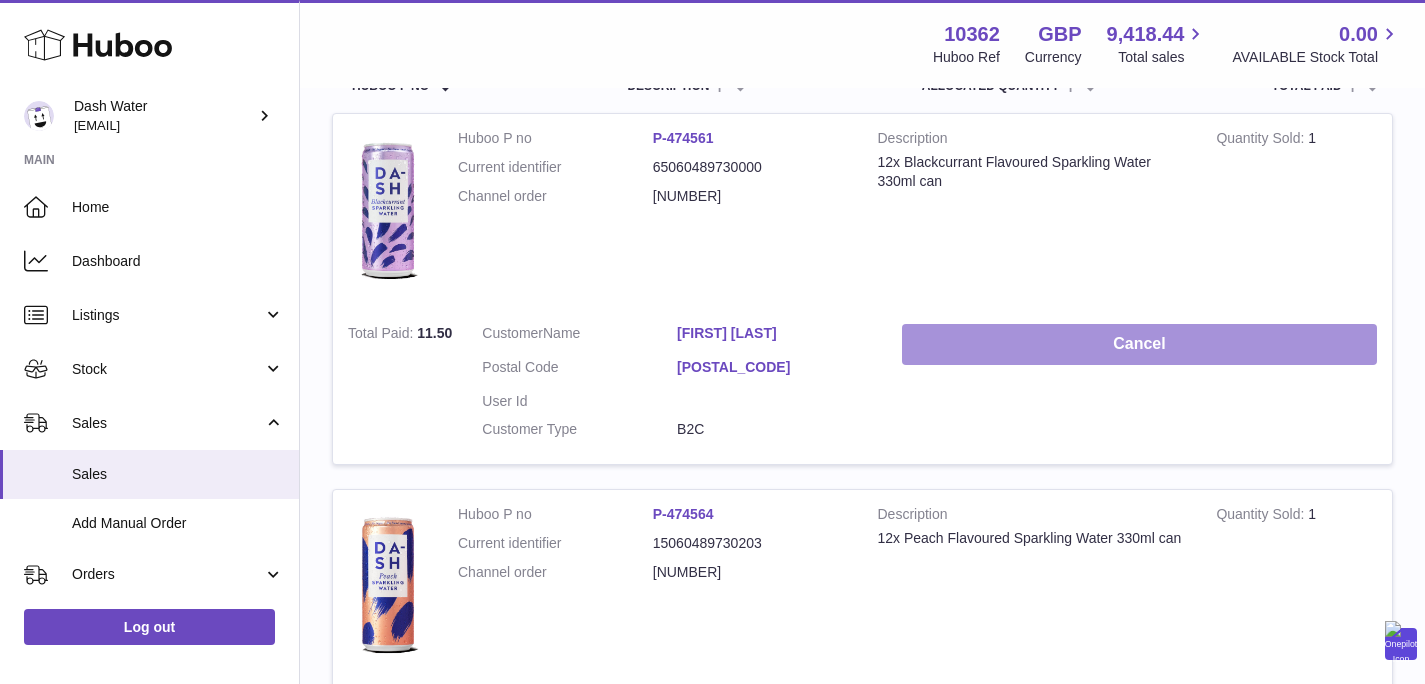 click on "Cancel" at bounding box center (1139, 344) 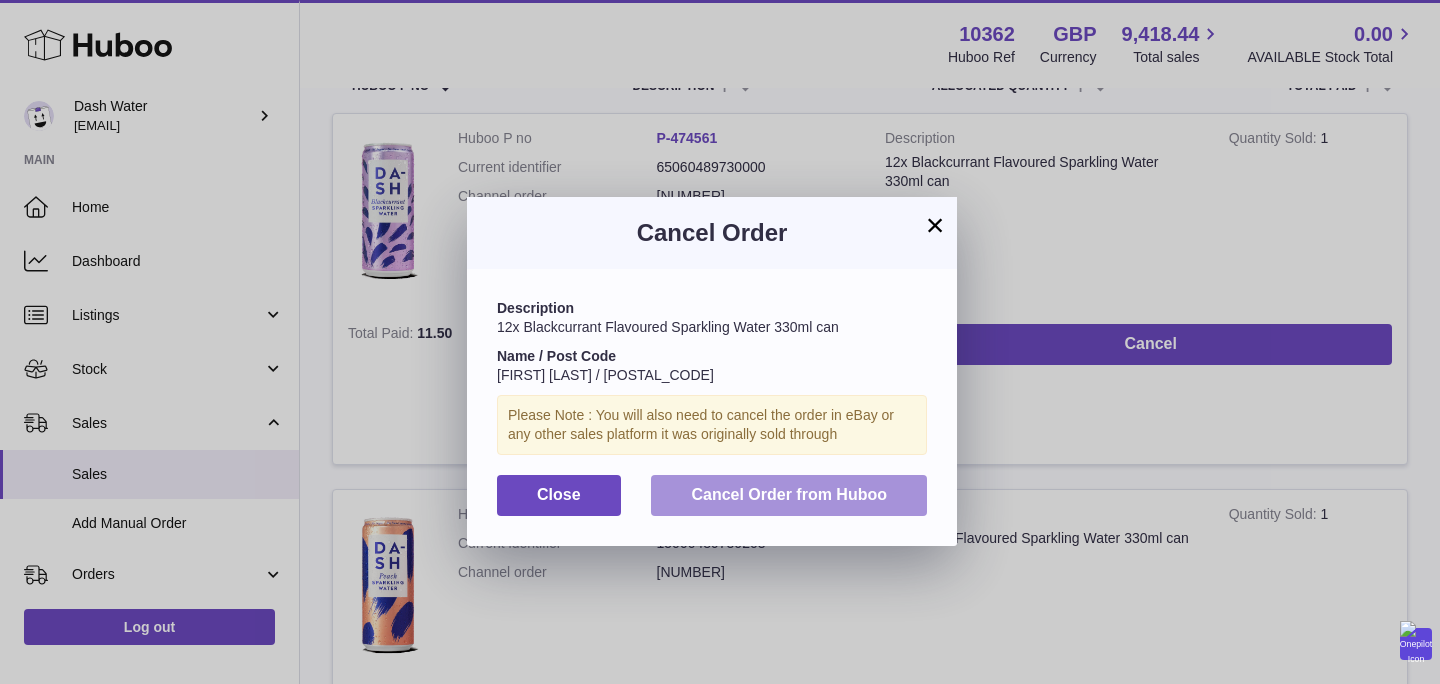 click on "Cancel Order from Huboo" at bounding box center (789, 494) 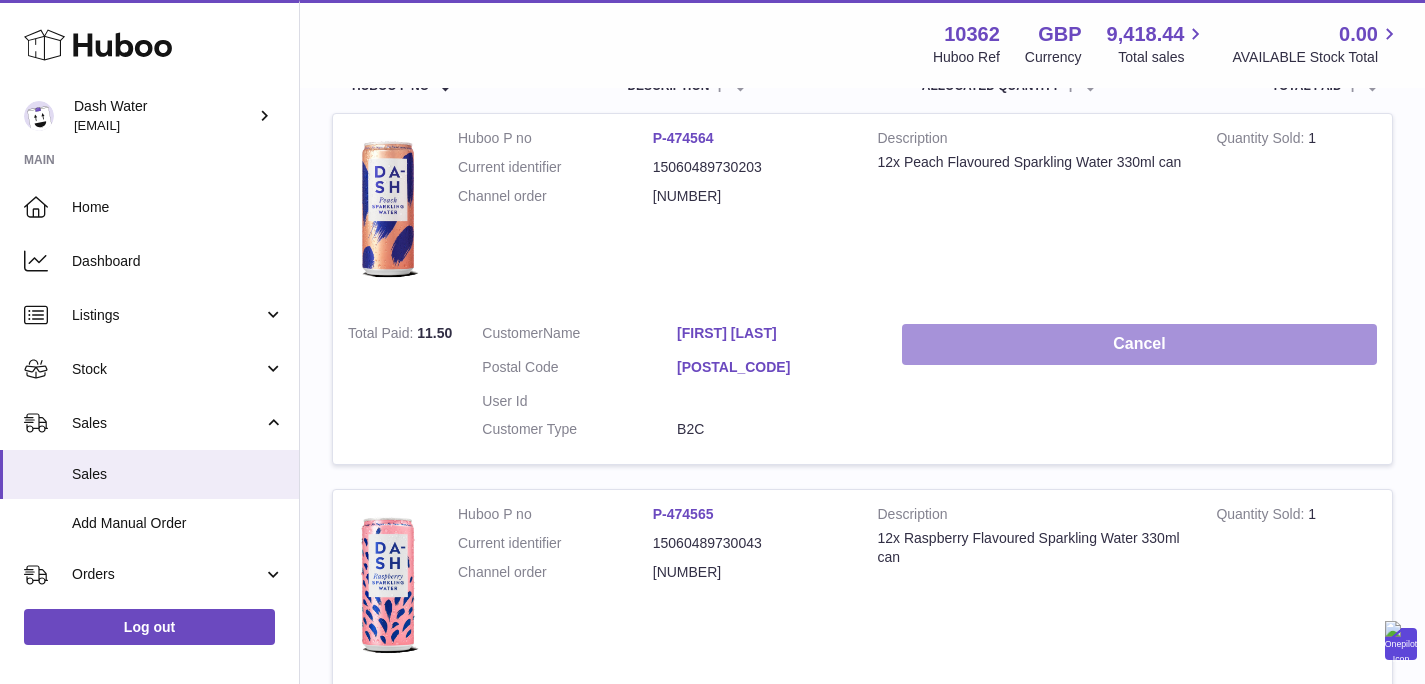 click on "Cancel" at bounding box center [1139, 344] 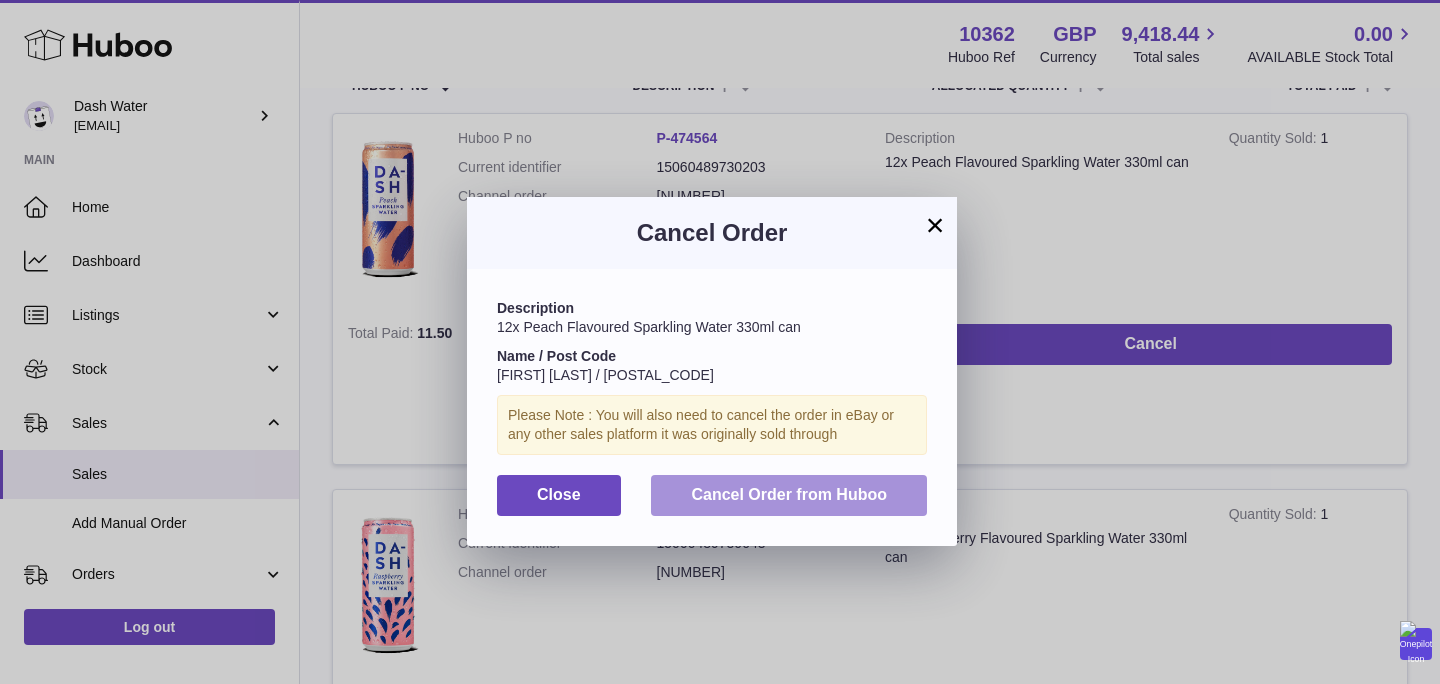 click on "Cancel Order from Huboo" at bounding box center (789, 495) 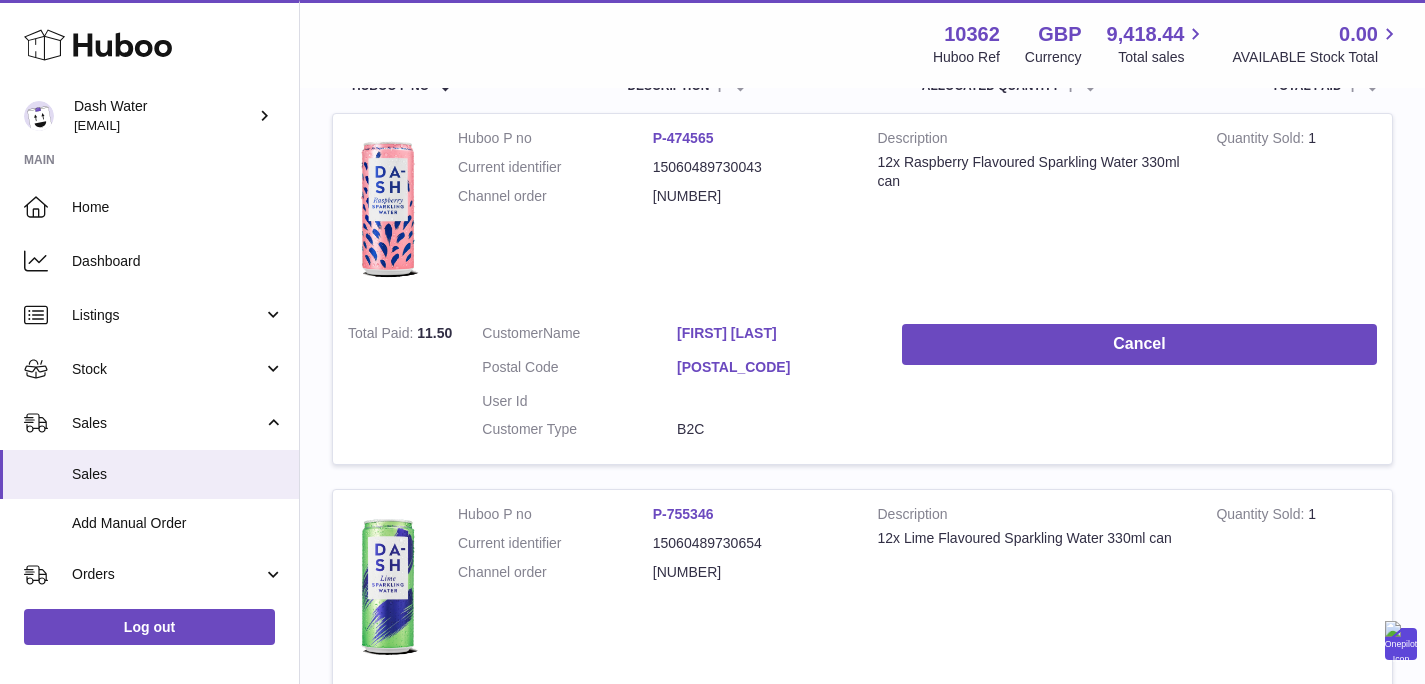 click on "Cancel" at bounding box center (1139, 387) 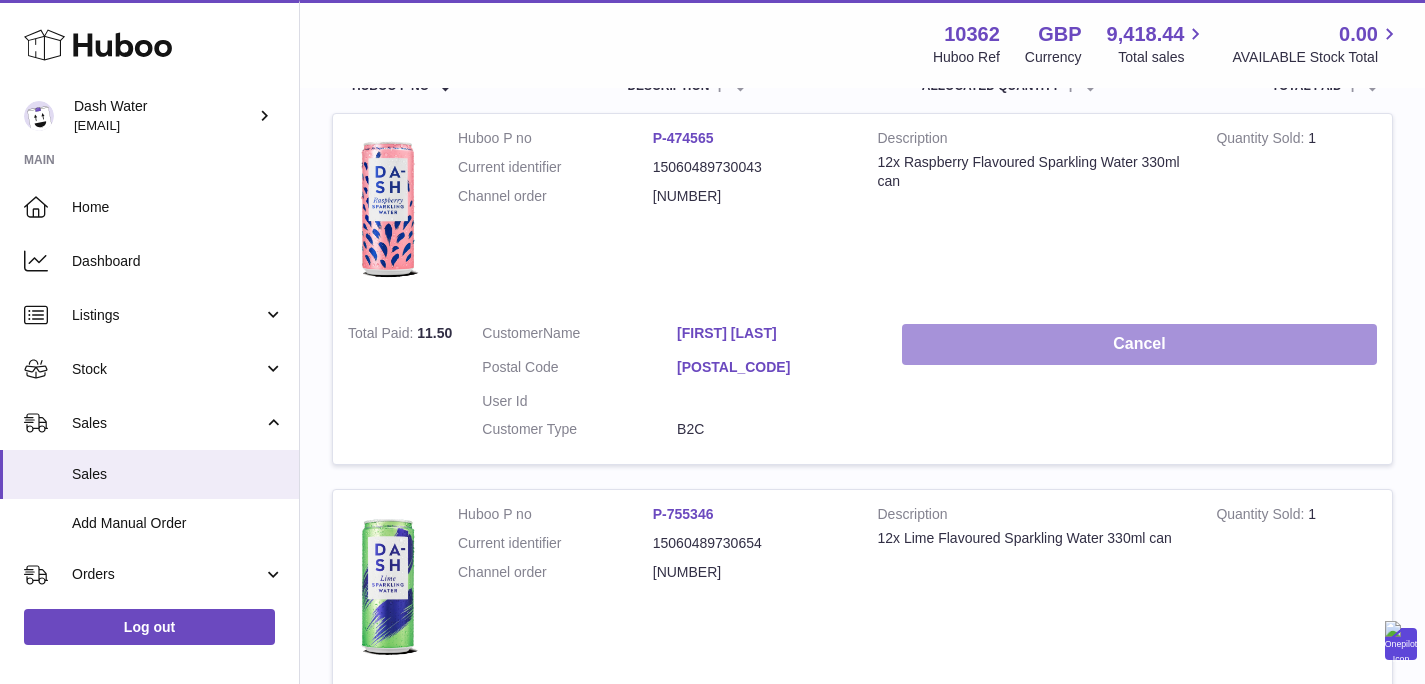 click on "Cancel" at bounding box center [1139, 344] 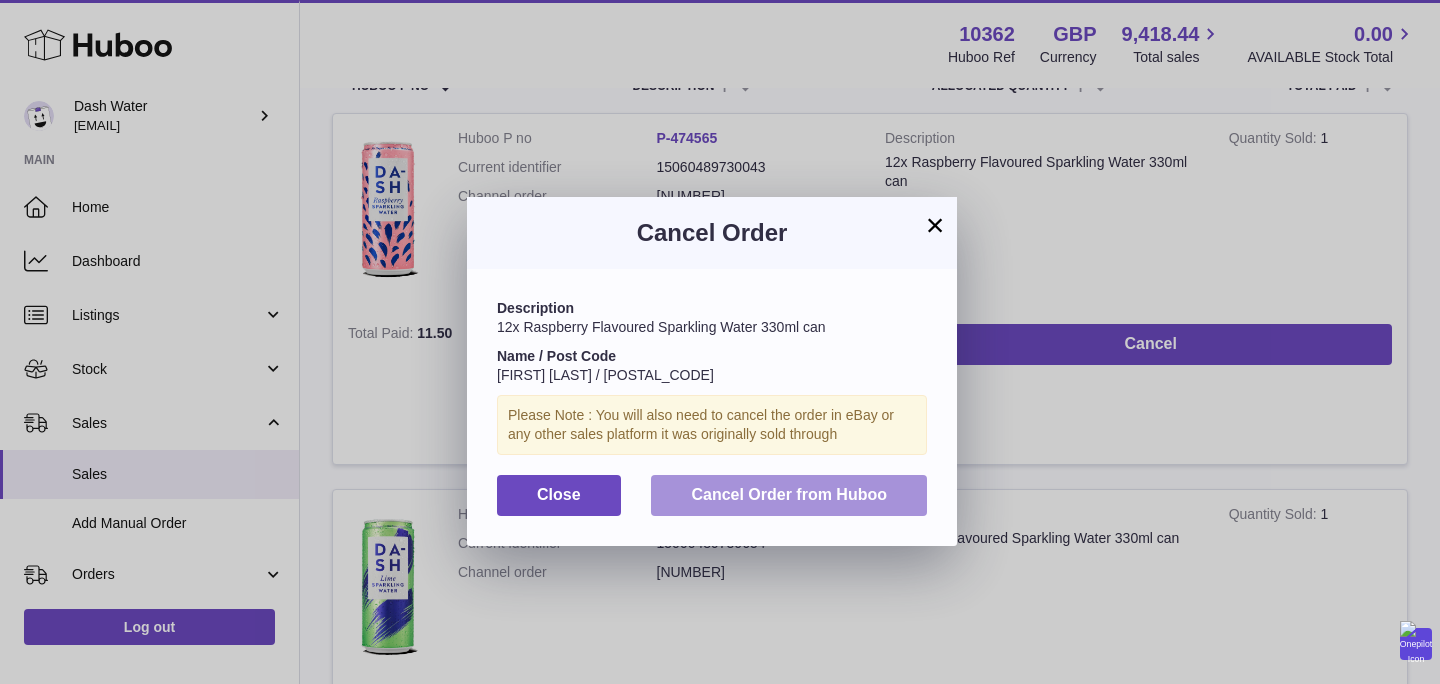 click on "Cancel Order from Huboo" at bounding box center (789, 495) 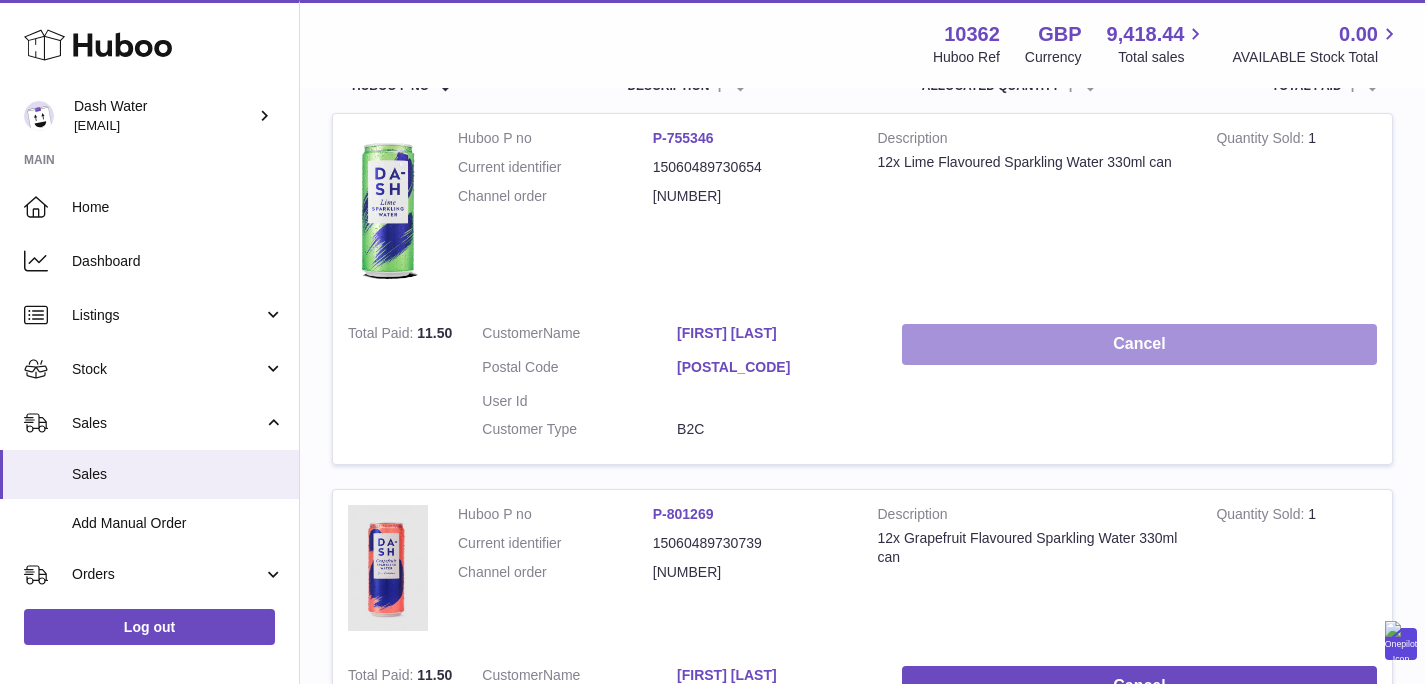 click on "Cancel" at bounding box center [1139, 344] 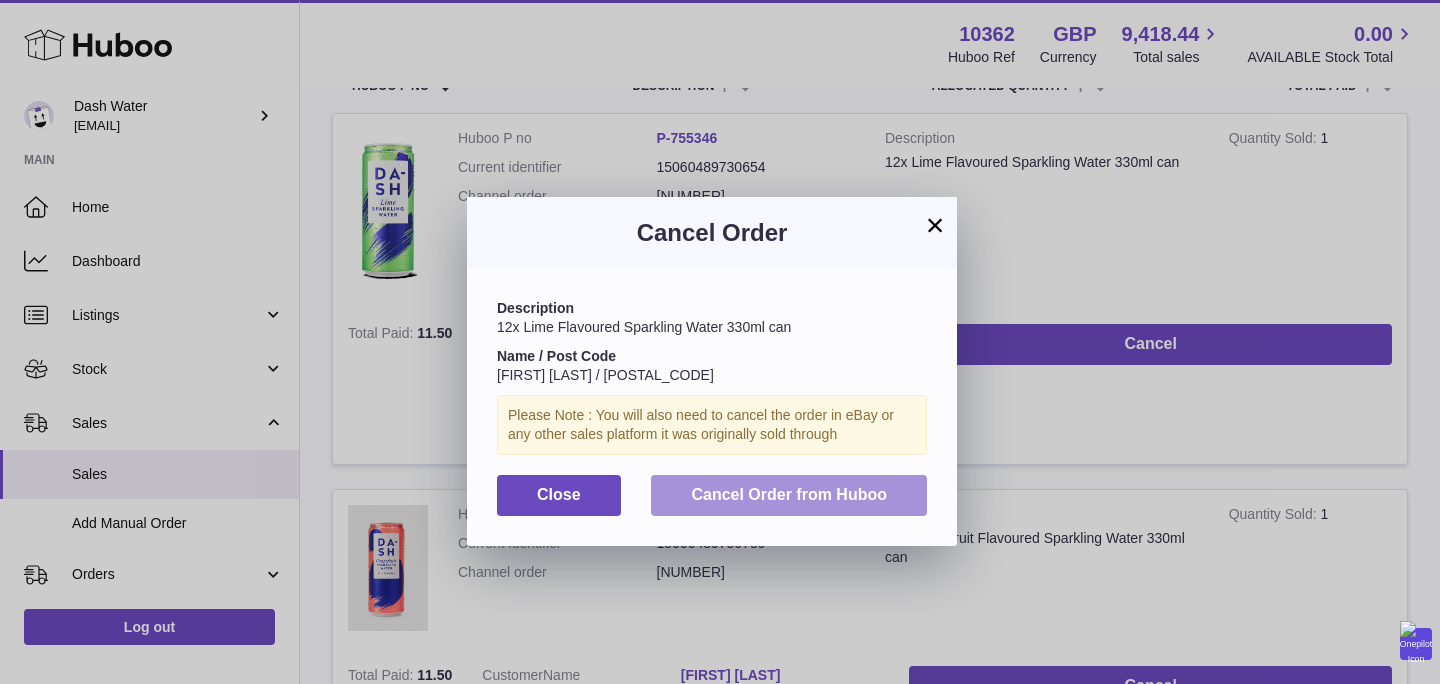 click on "Cancel Order from Huboo" at bounding box center (789, 494) 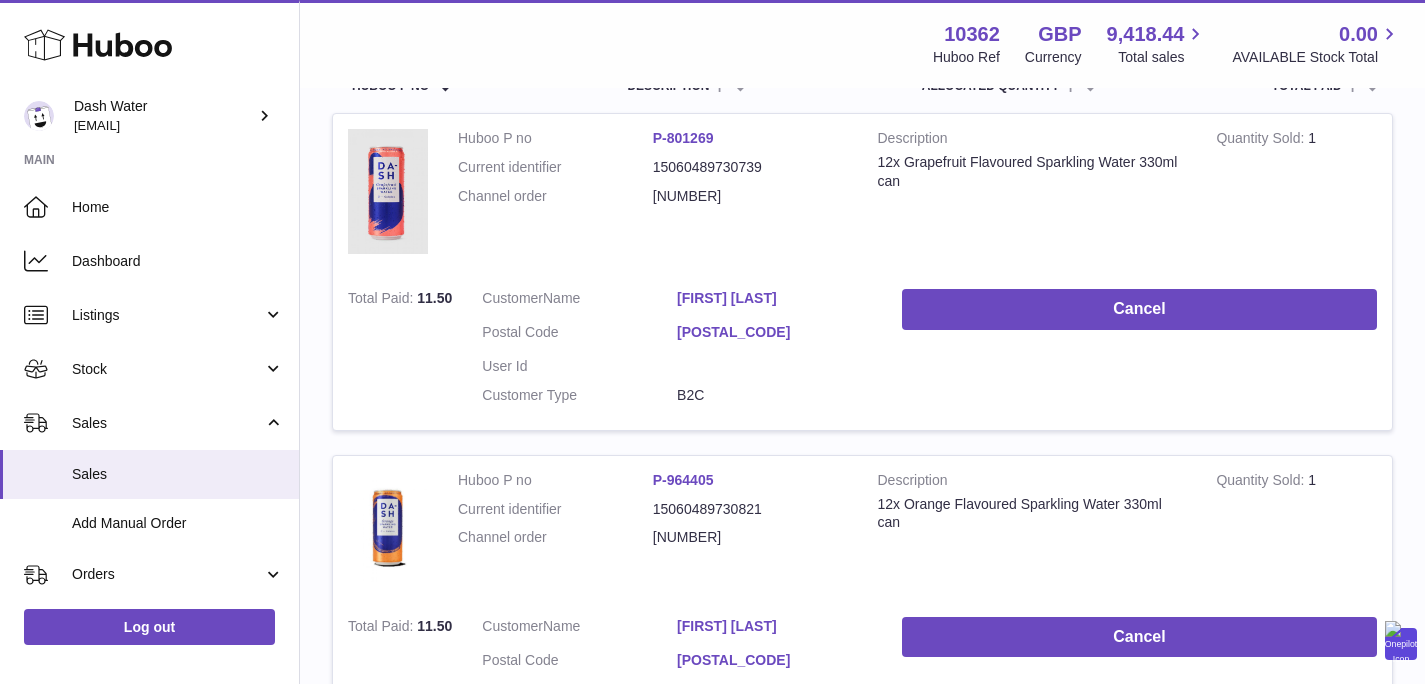 click on "Cancel" at bounding box center (1139, 352) 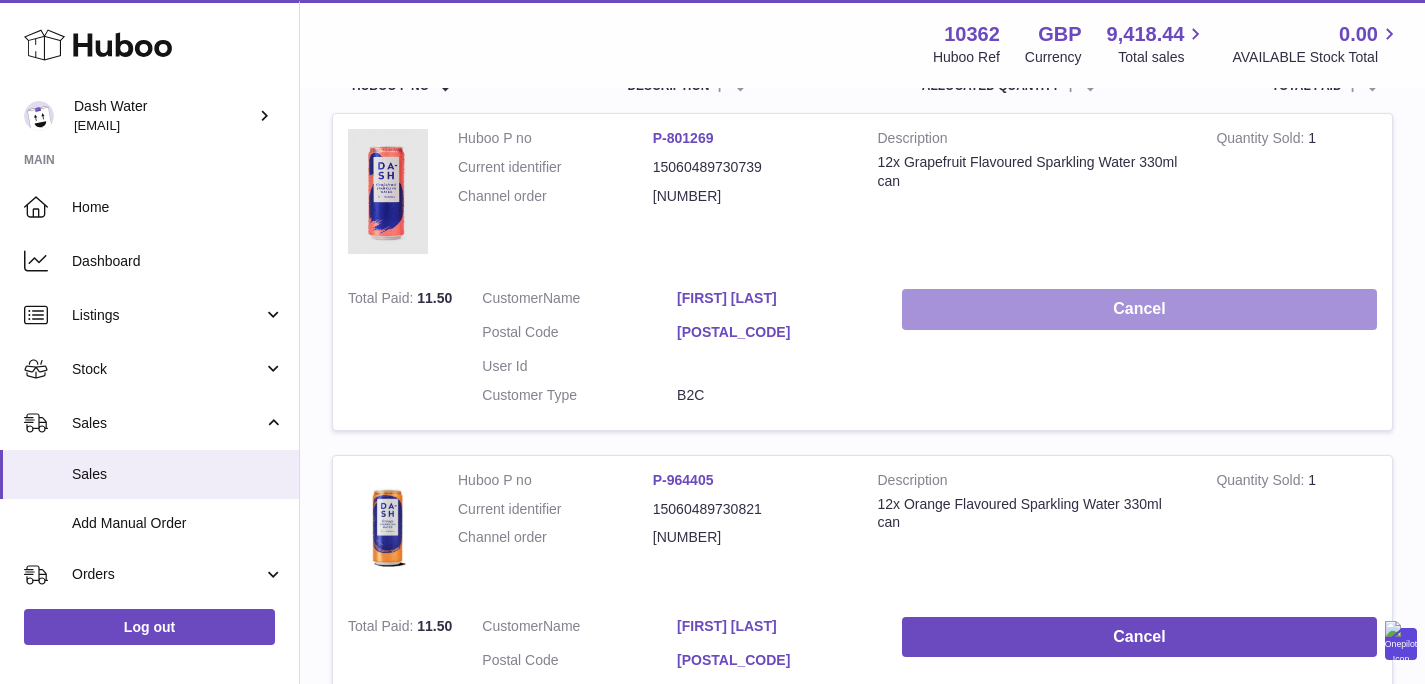 click on "Cancel" at bounding box center [1139, 309] 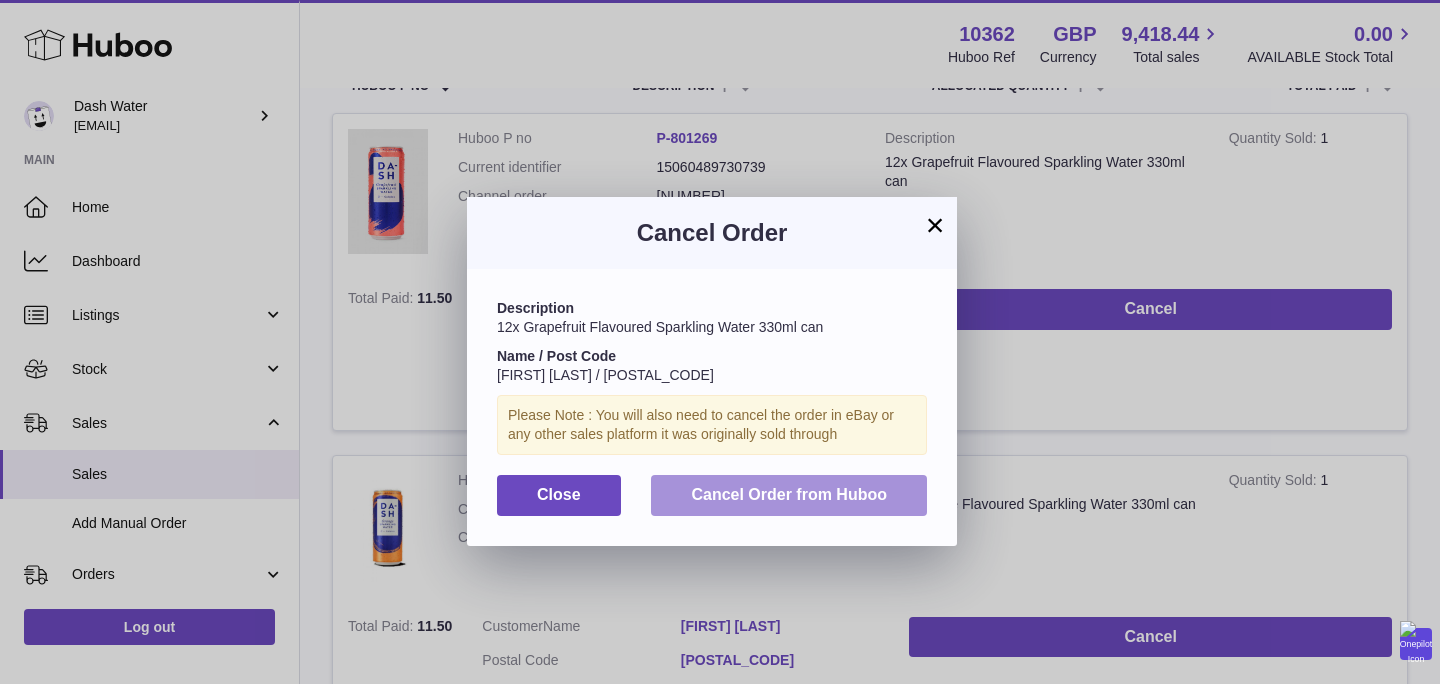 click on "Cancel Order from Huboo" at bounding box center [789, 494] 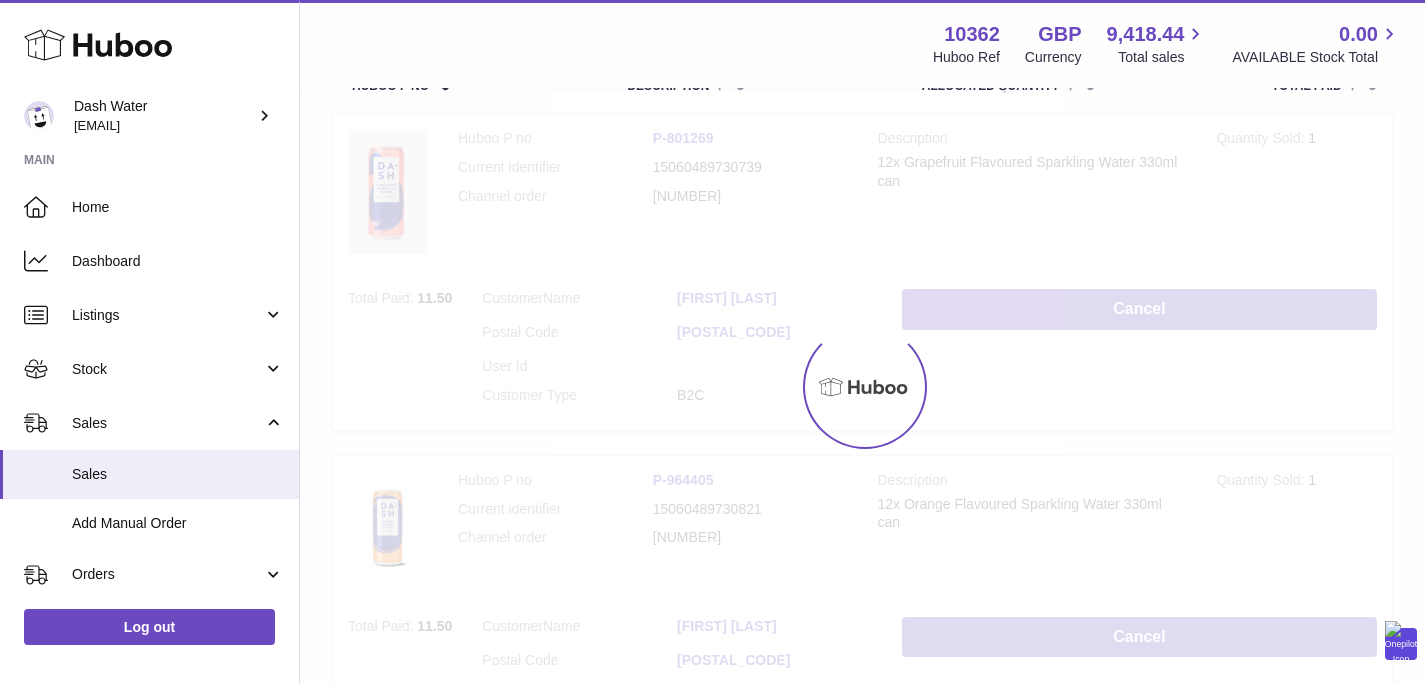 scroll, scrollTop: 272, scrollLeft: 0, axis: vertical 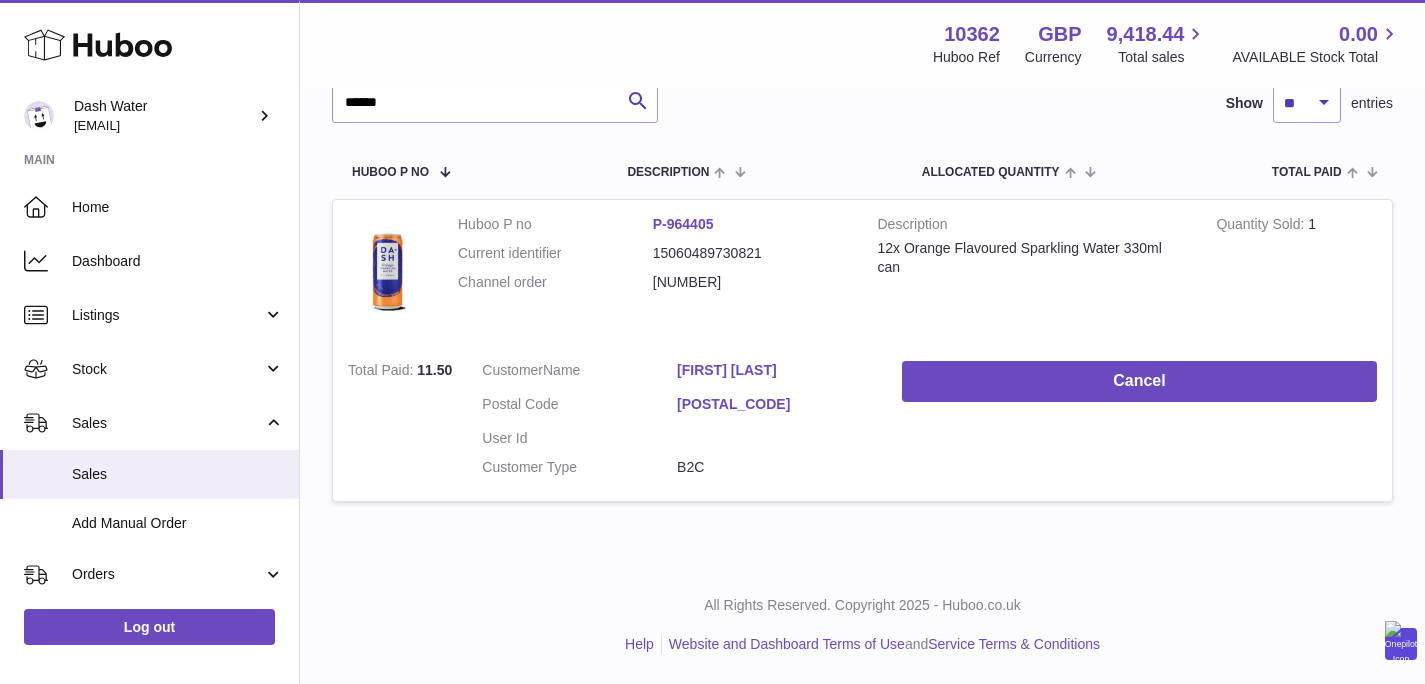 click on "Cancel" at bounding box center (1139, 424) 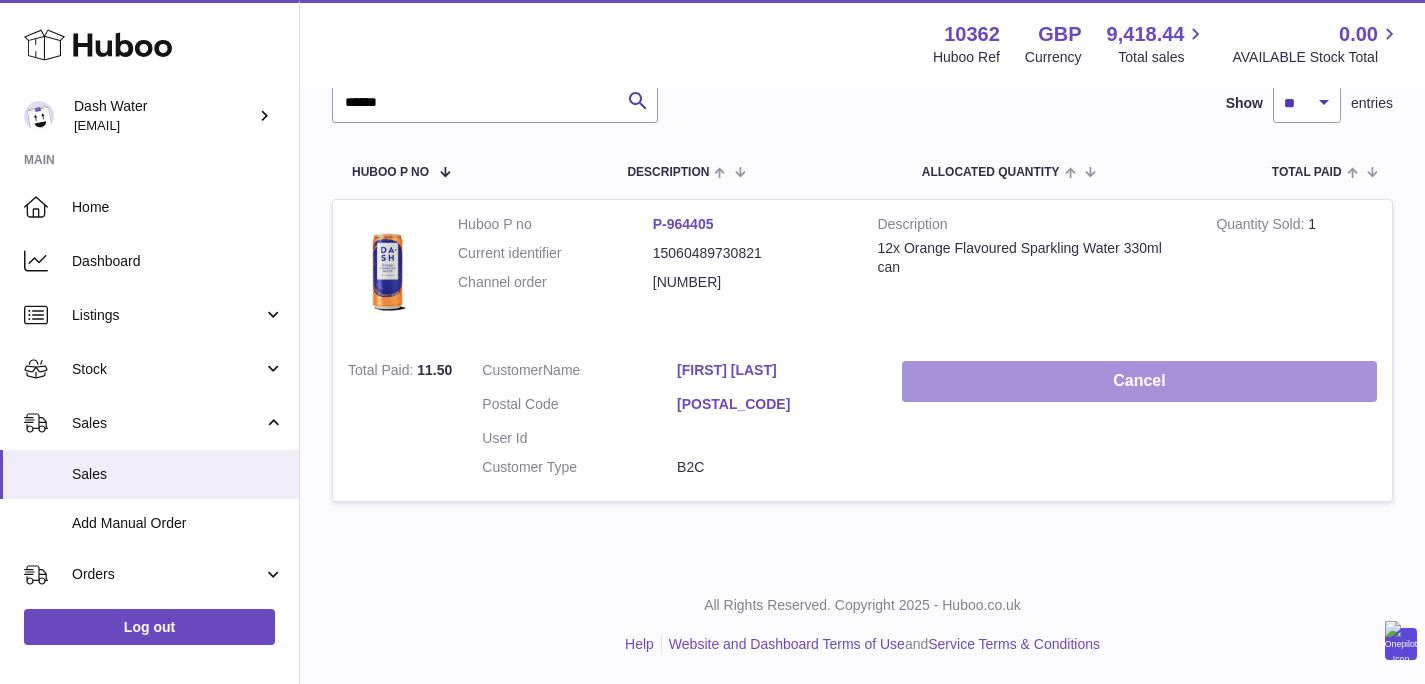 click on "Cancel" at bounding box center [1139, 381] 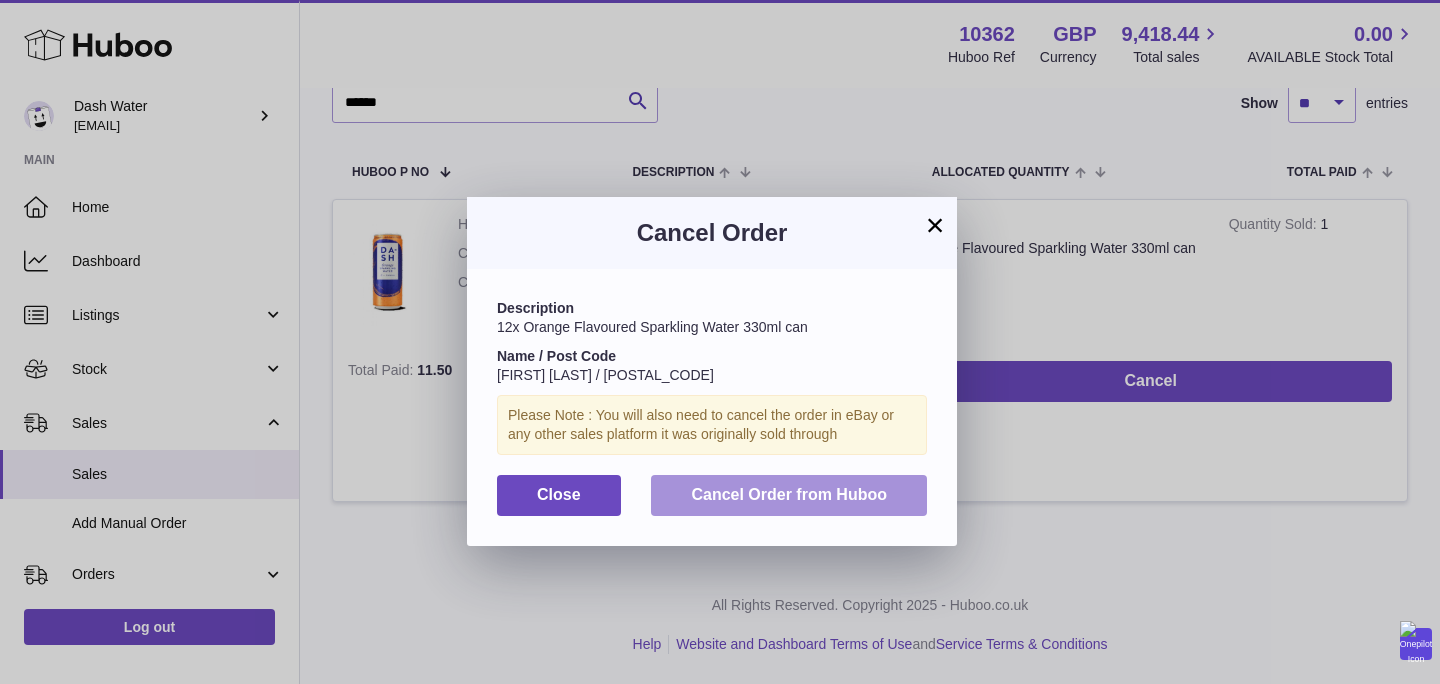 click on "Cancel Order from Huboo" at bounding box center [789, 494] 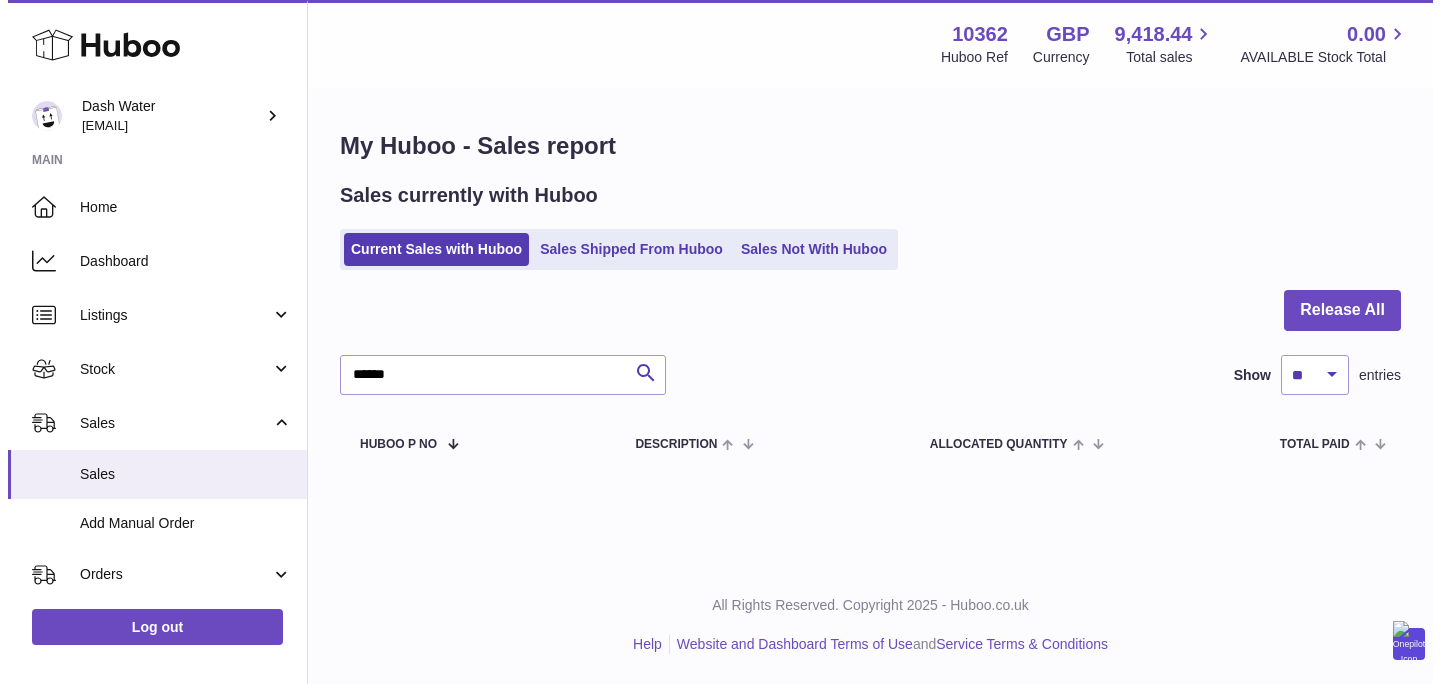 scroll, scrollTop: 0, scrollLeft: 0, axis: both 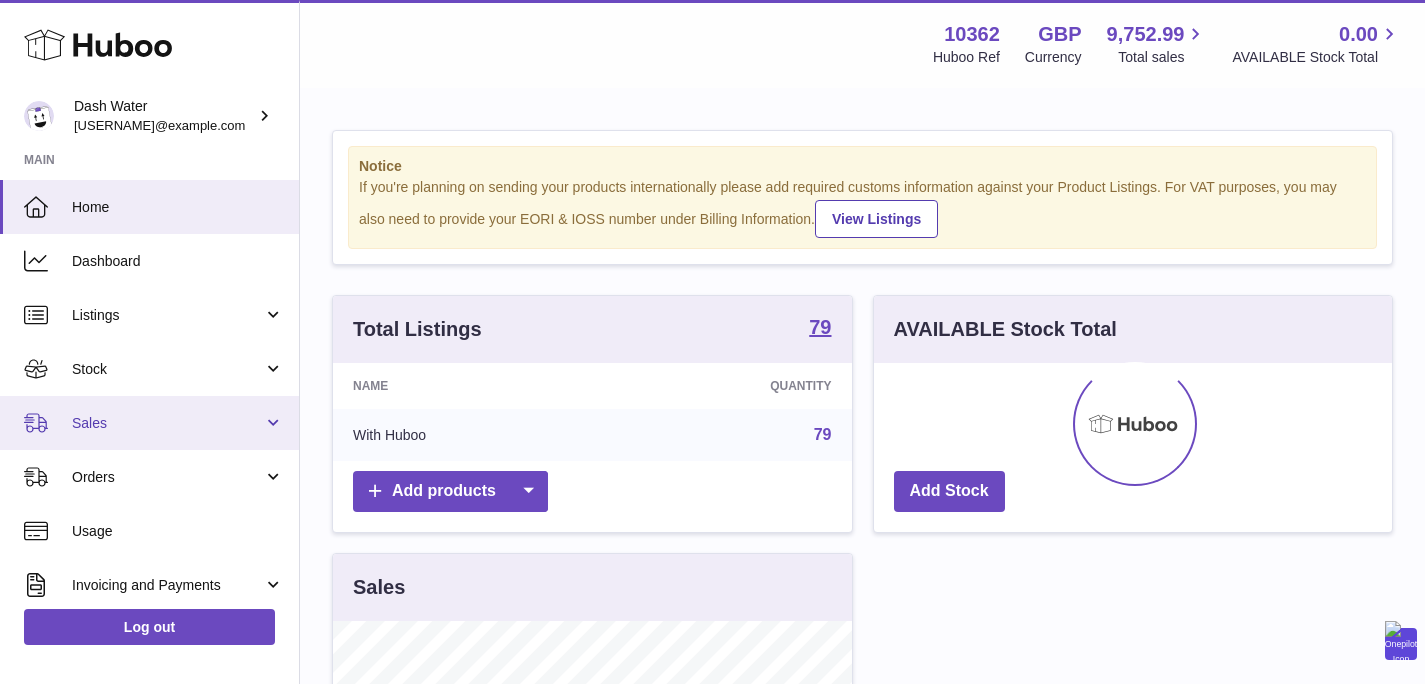 click on "Sales" at bounding box center [167, 423] 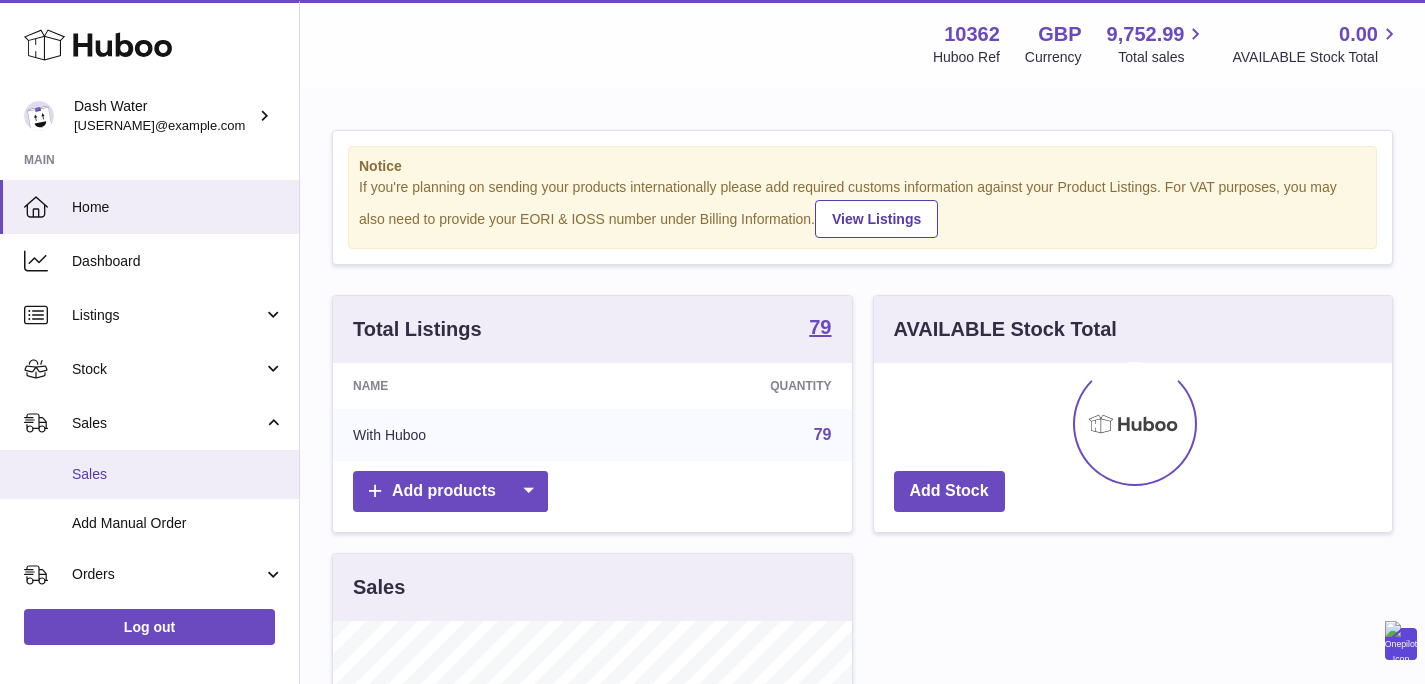 click on "Sales" at bounding box center [149, 474] 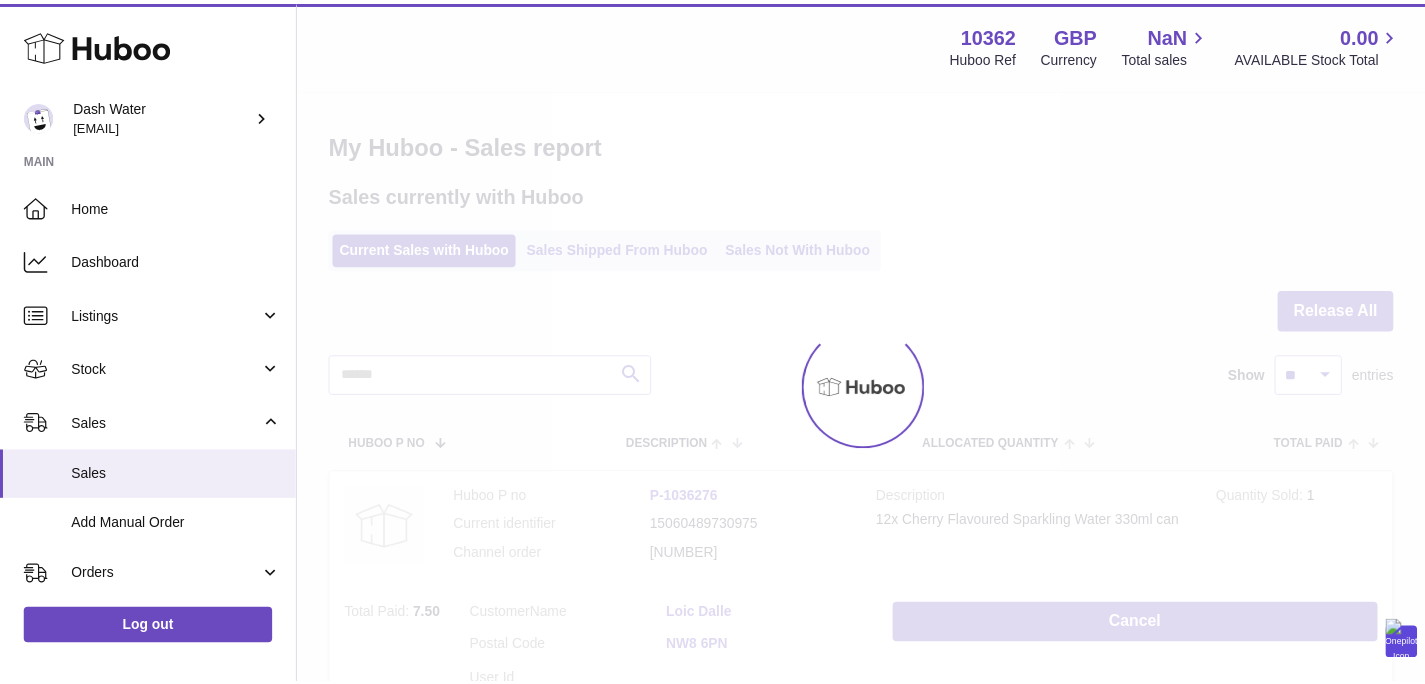 scroll, scrollTop: 0, scrollLeft: 0, axis: both 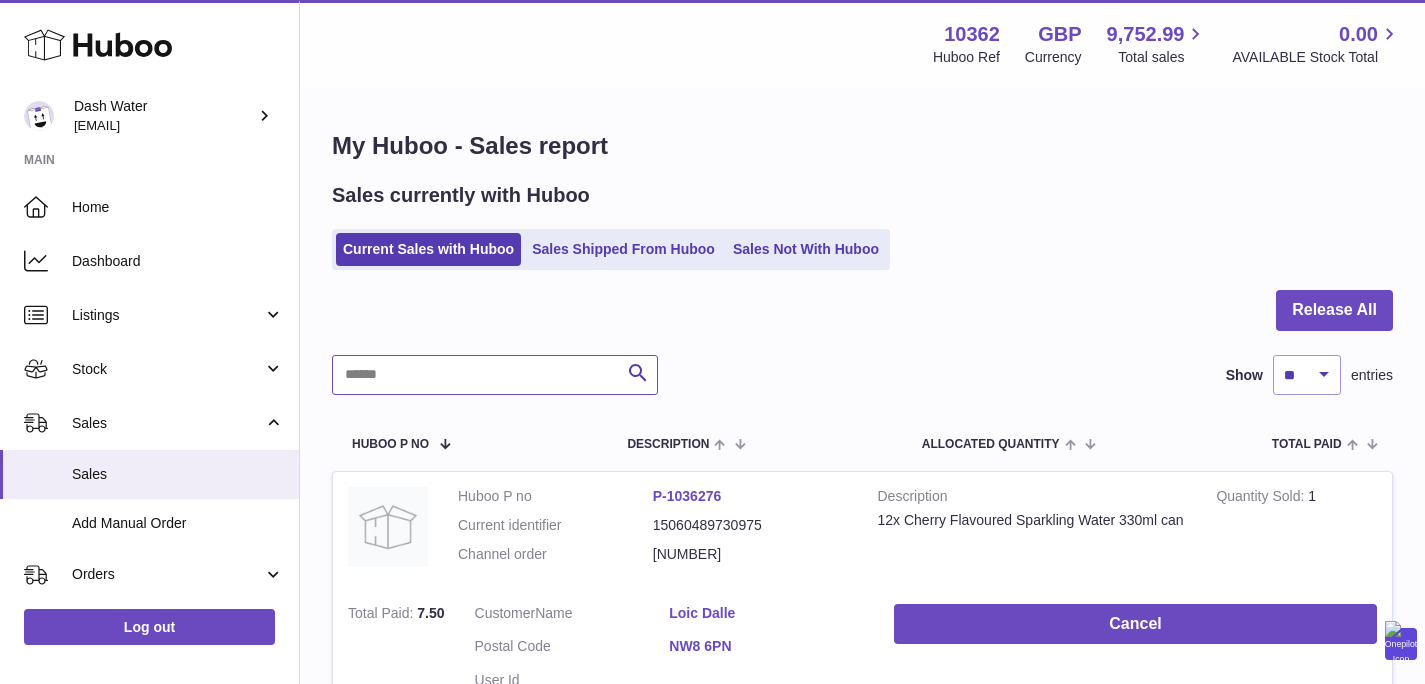 click at bounding box center (495, 375) 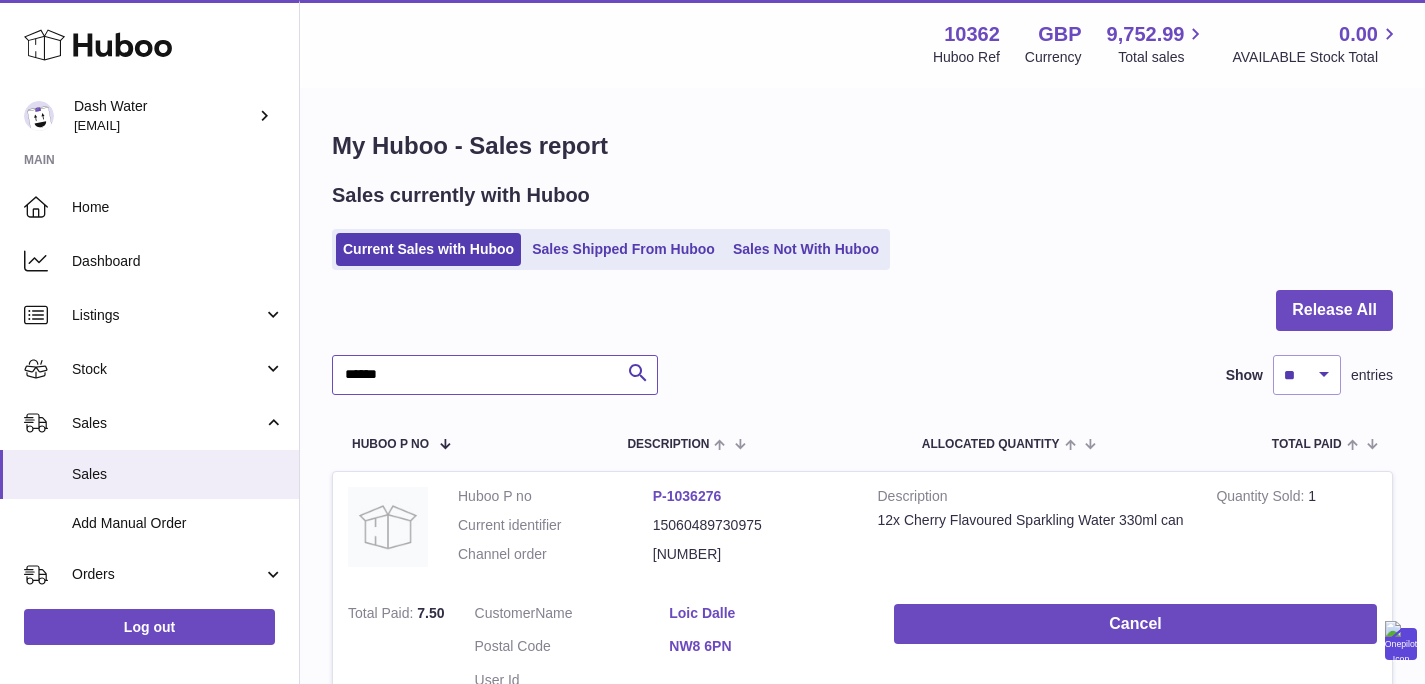 type on "******" 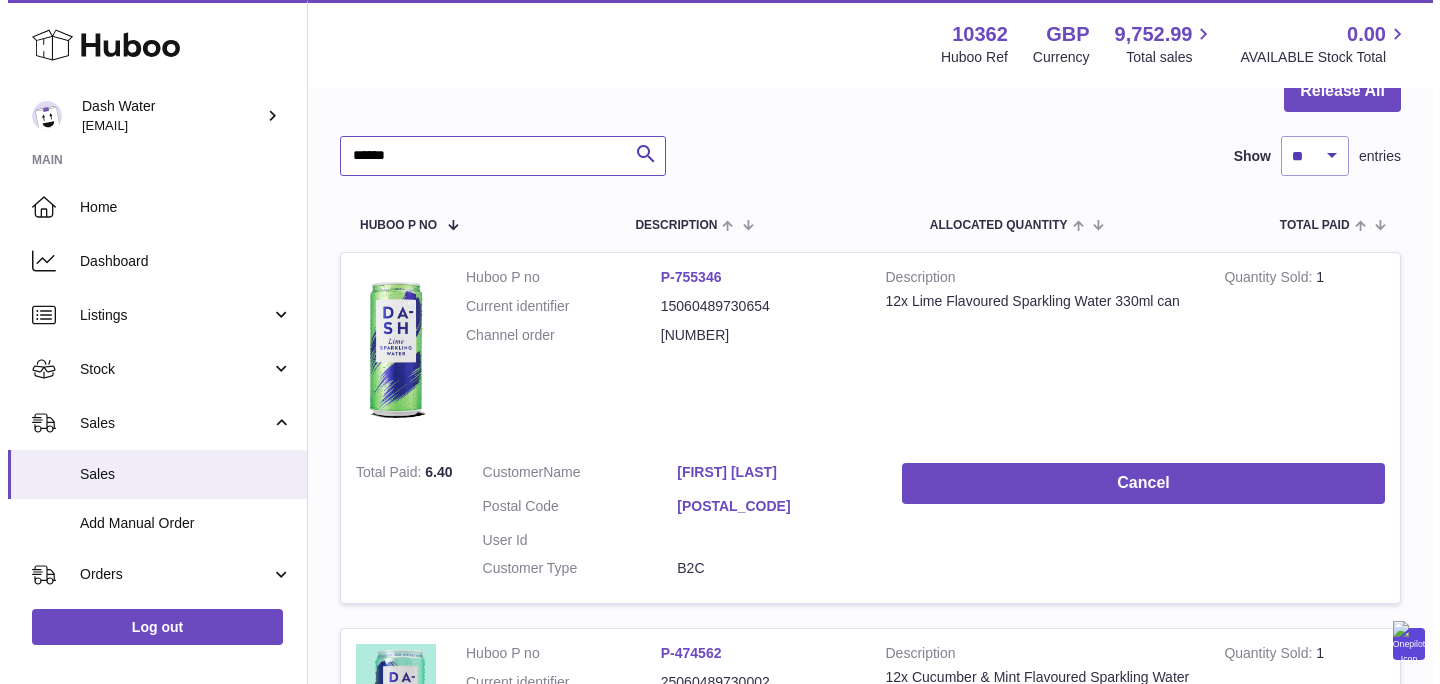 scroll, scrollTop: 417, scrollLeft: 0, axis: vertical 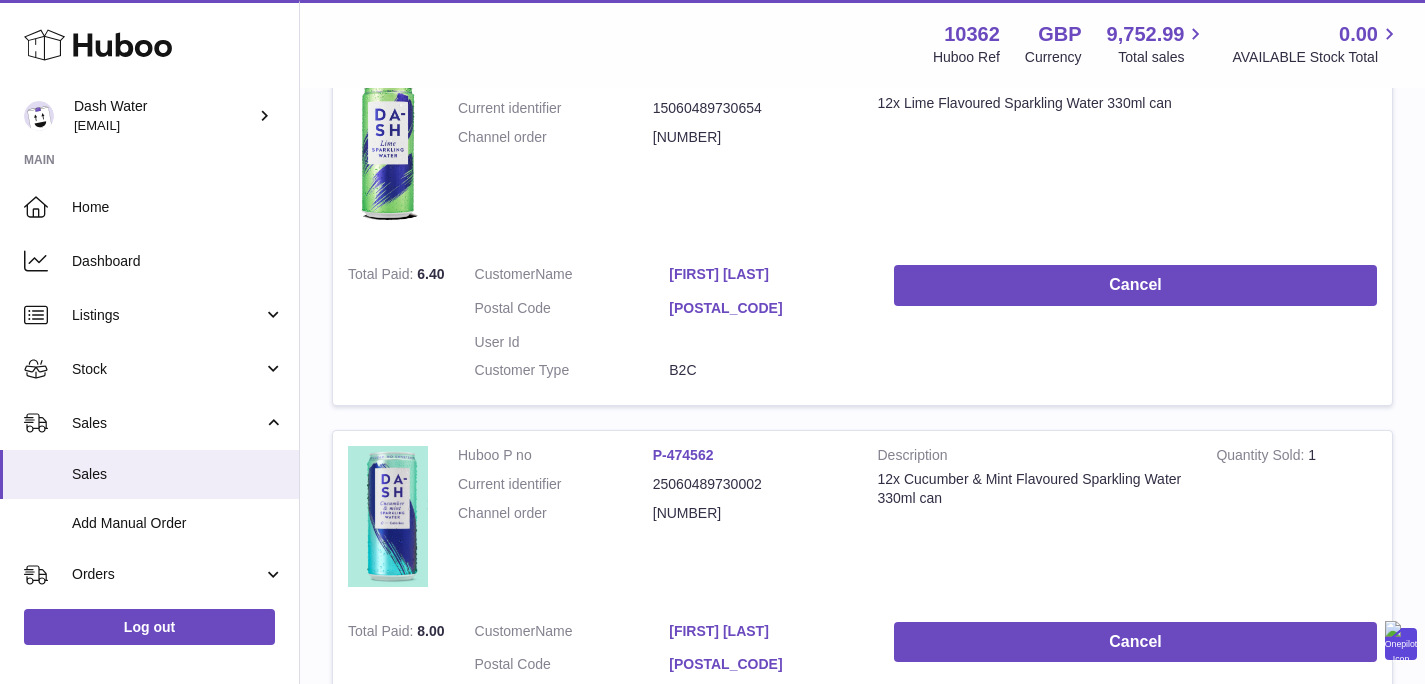 click on "CM1 6TA" at bounding box center [766, 308] 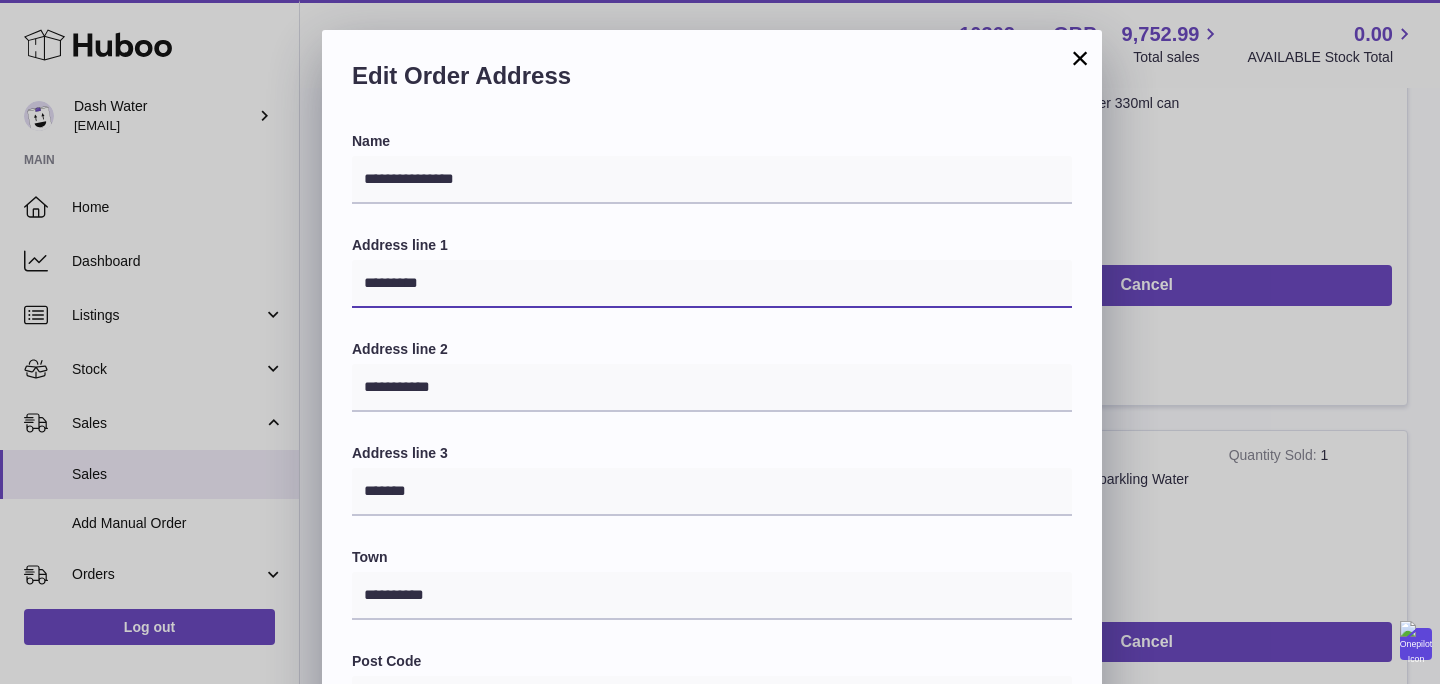 click on "*********" at bounding box center [712, 284] 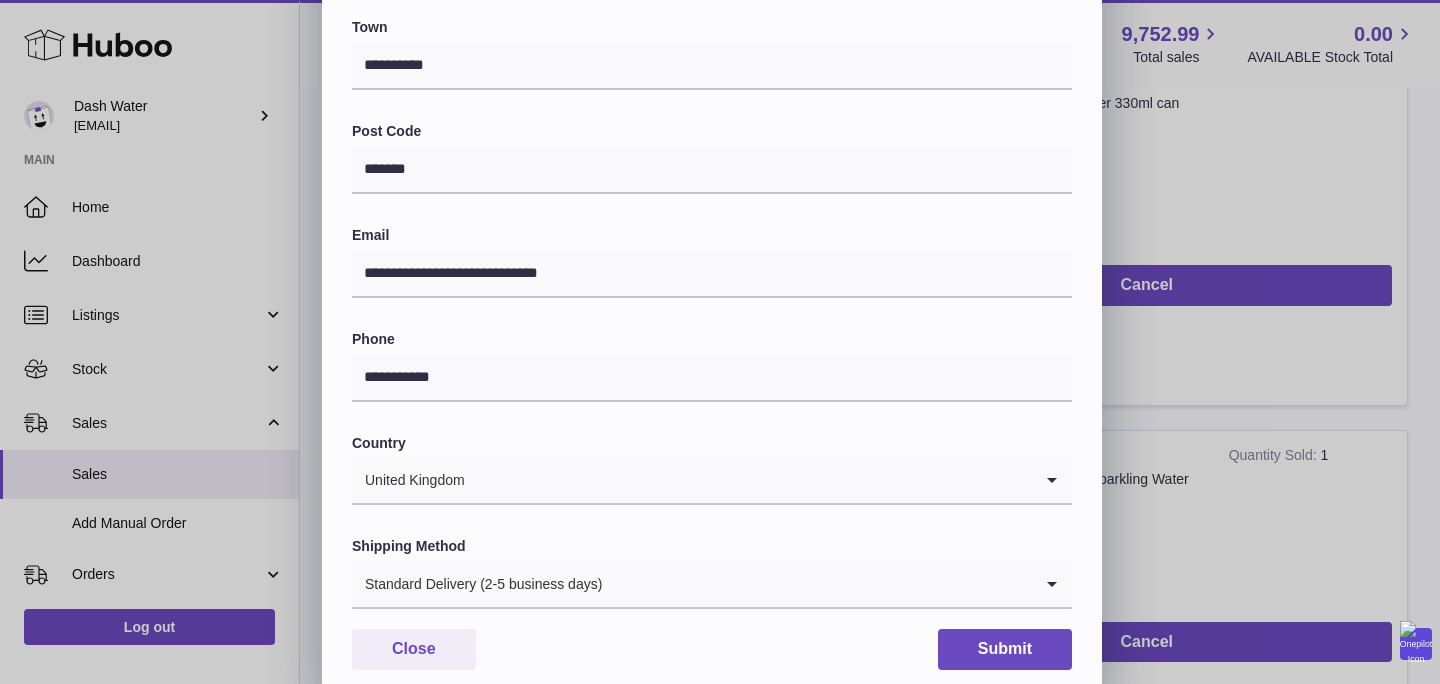scroll, scrollTop: 576, scrollLeft: 0, axis: vertical 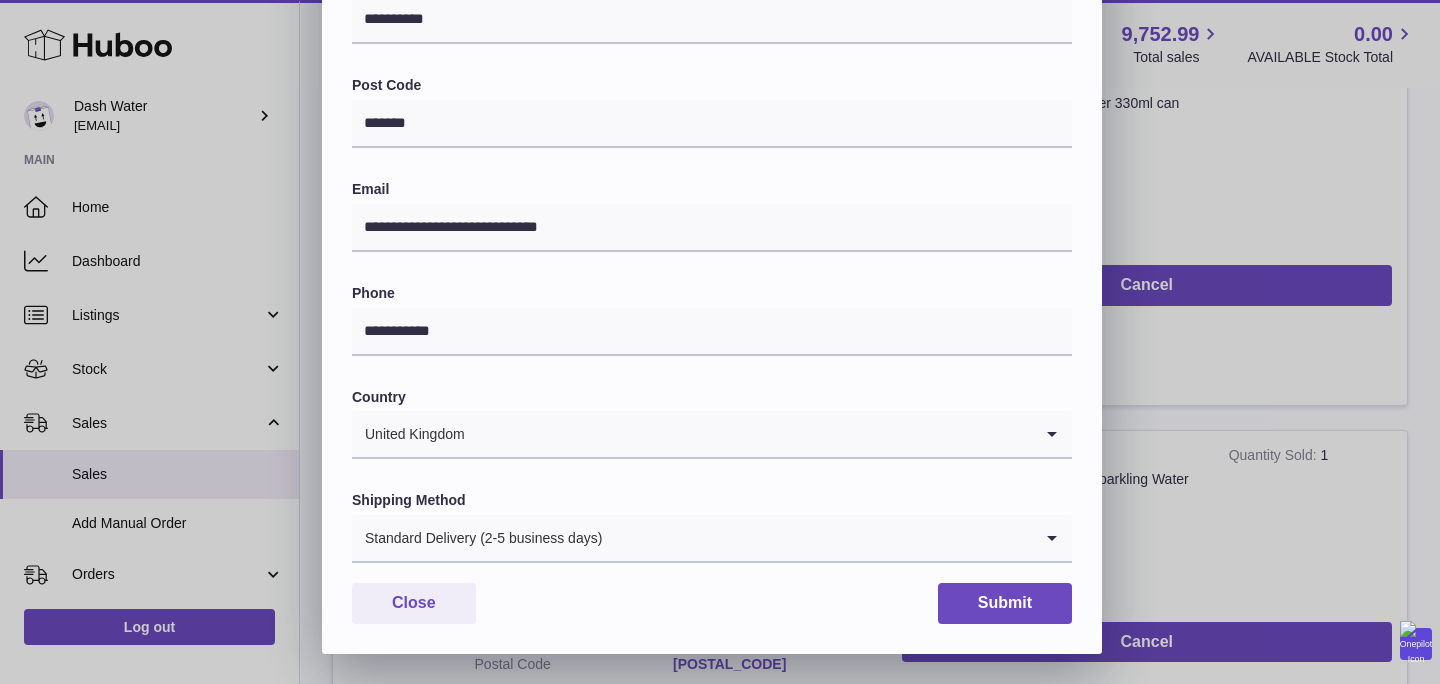 type on "**********" 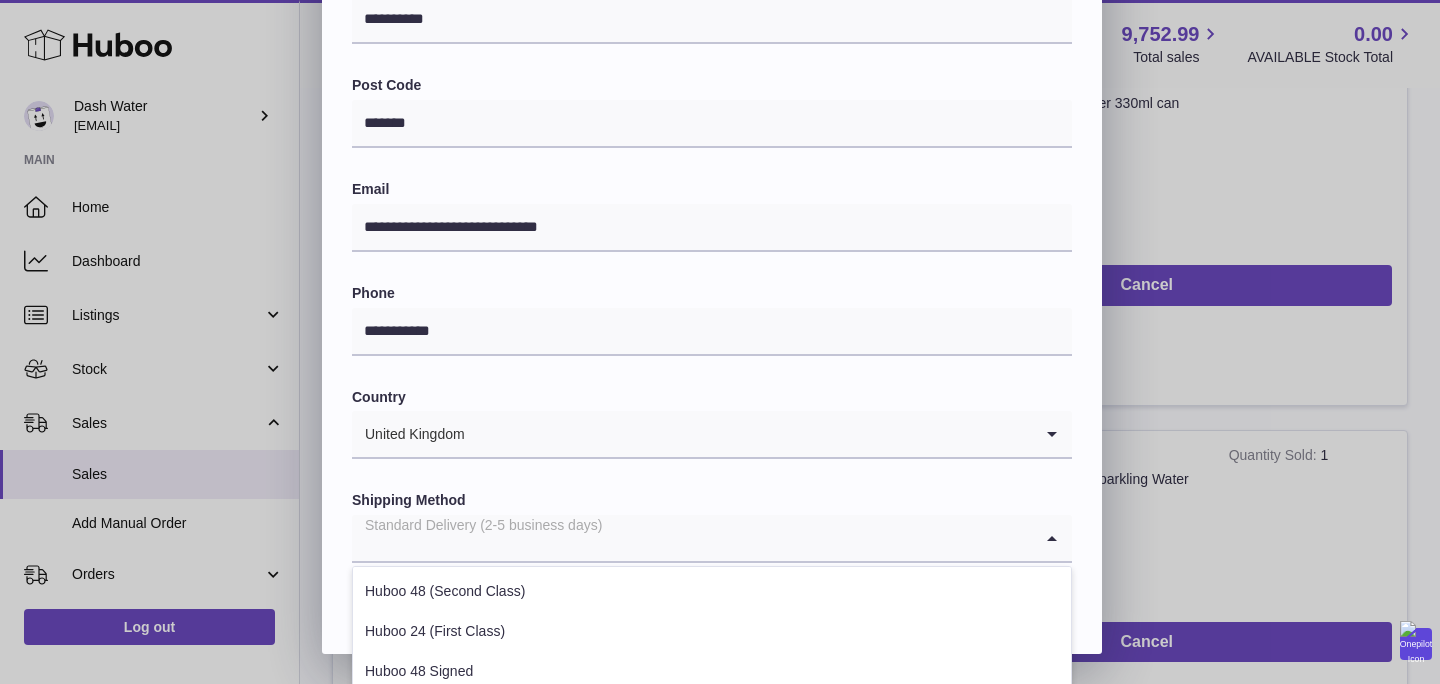 scroll, scrollTop: 808, scrollLeft: 0, axis: vertical 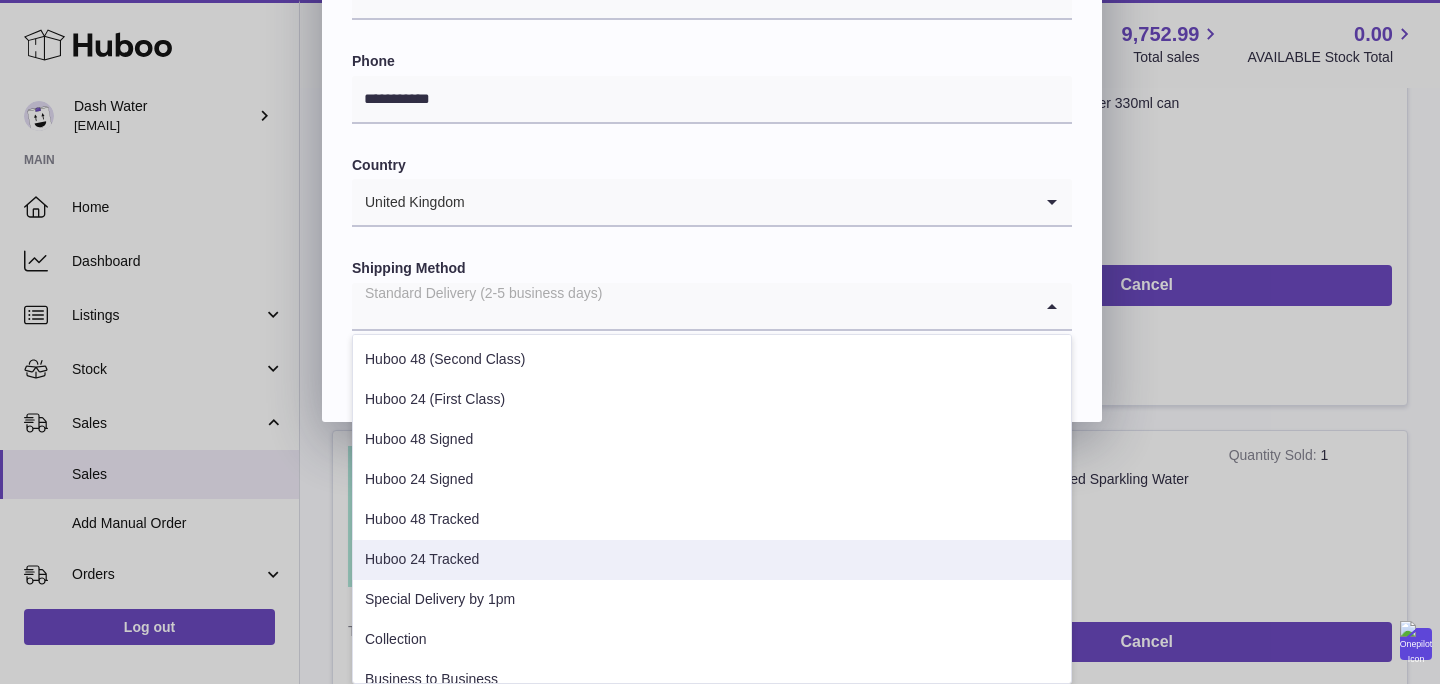 click on "Huboo 24 Tracked" at bounding box center [712, 560] 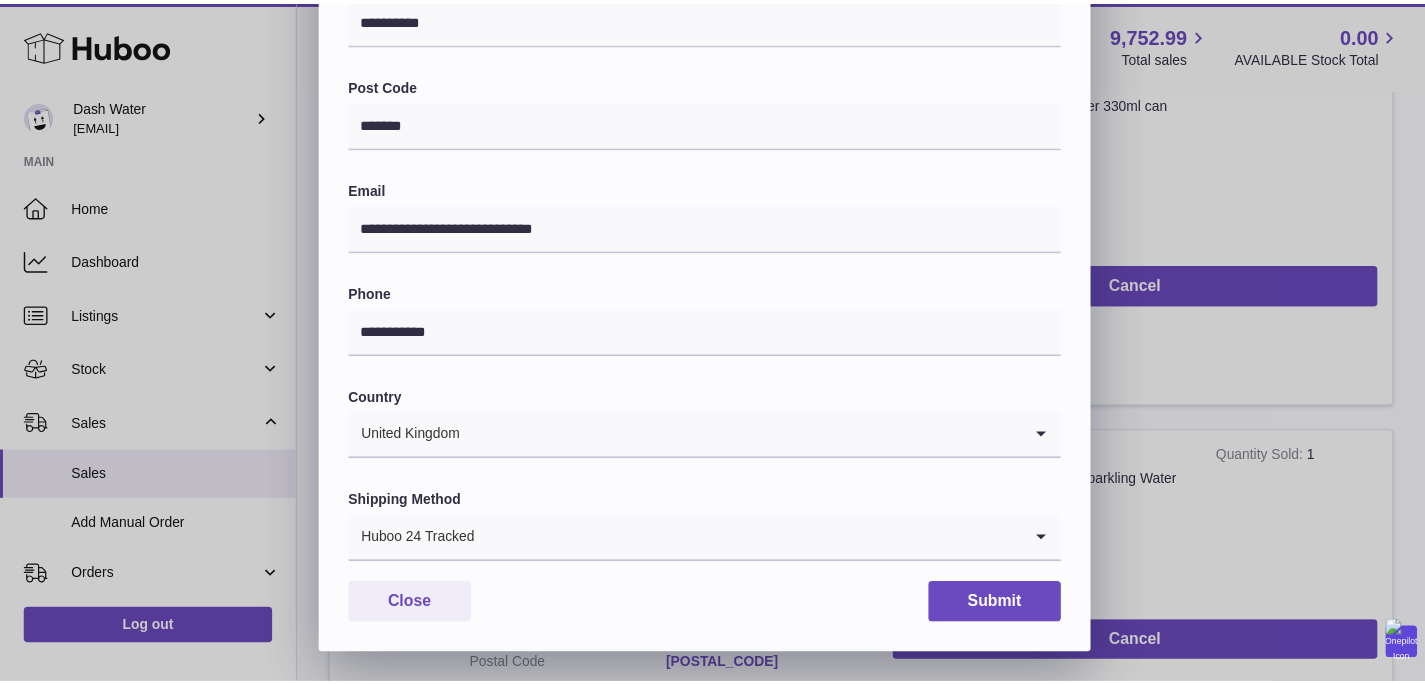 scroll, scrollTop: 576, scrollLeft: 0, axis: vertical 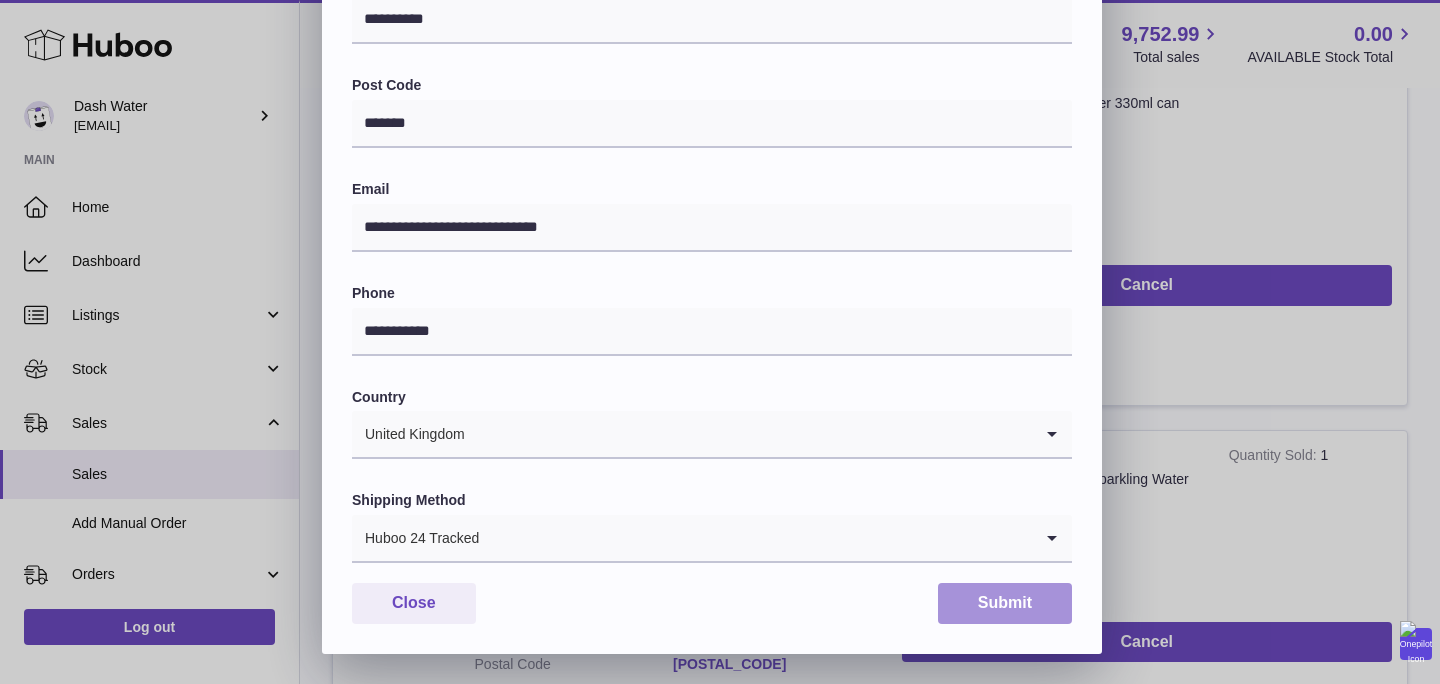 click on "Submit" at bounding box center (1005, 603) 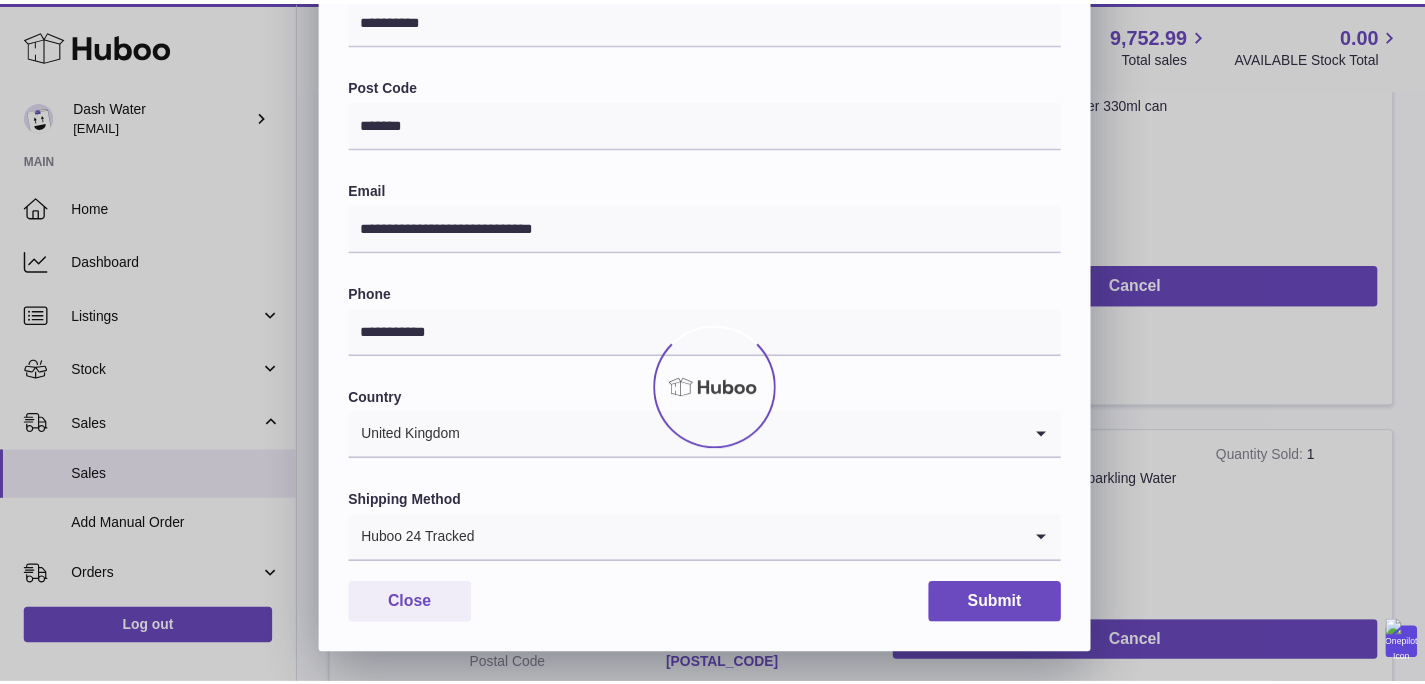 scroll, scrollTop: 0, scrollLeft: 0, axis: both 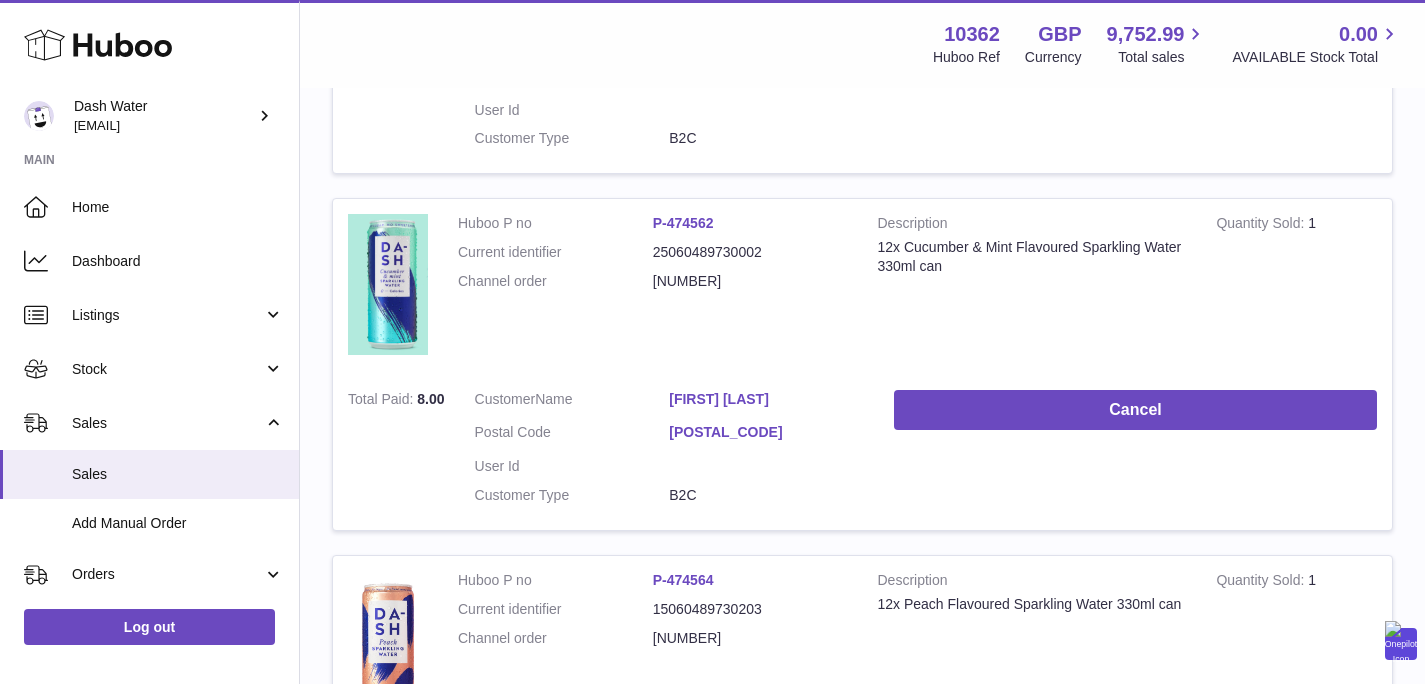 click on "CM1 6TA" at bounding box center [766, 432] 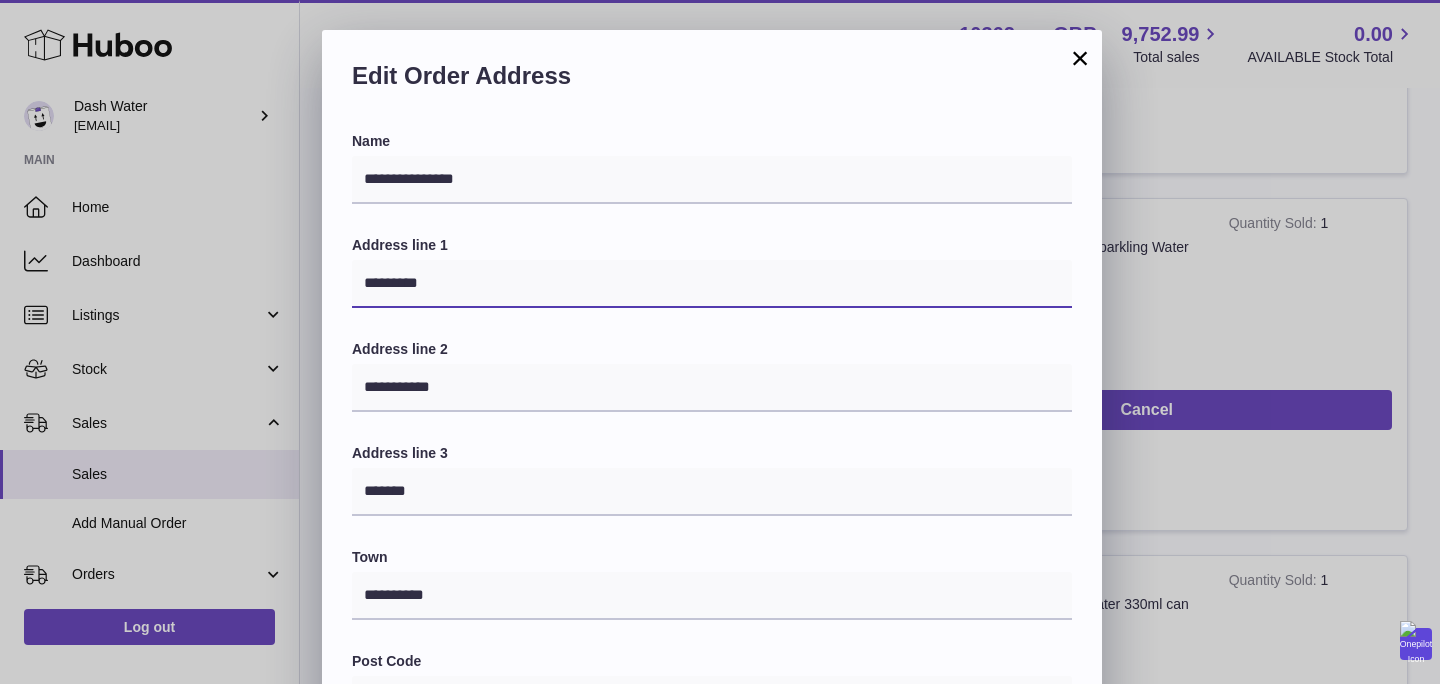 click on "*********" at bounding box center [712, 284] 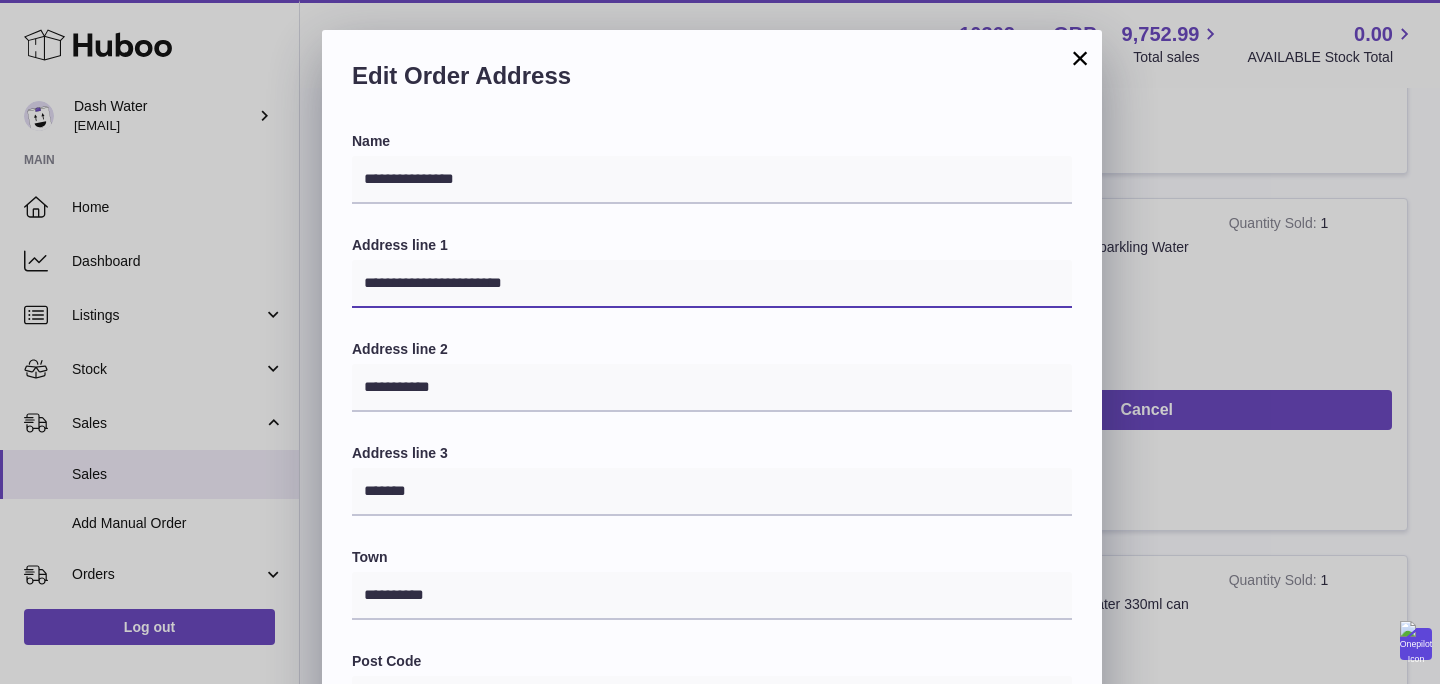 scroll, scrollTop: 576, scrollLeft: 0, axis: vertical 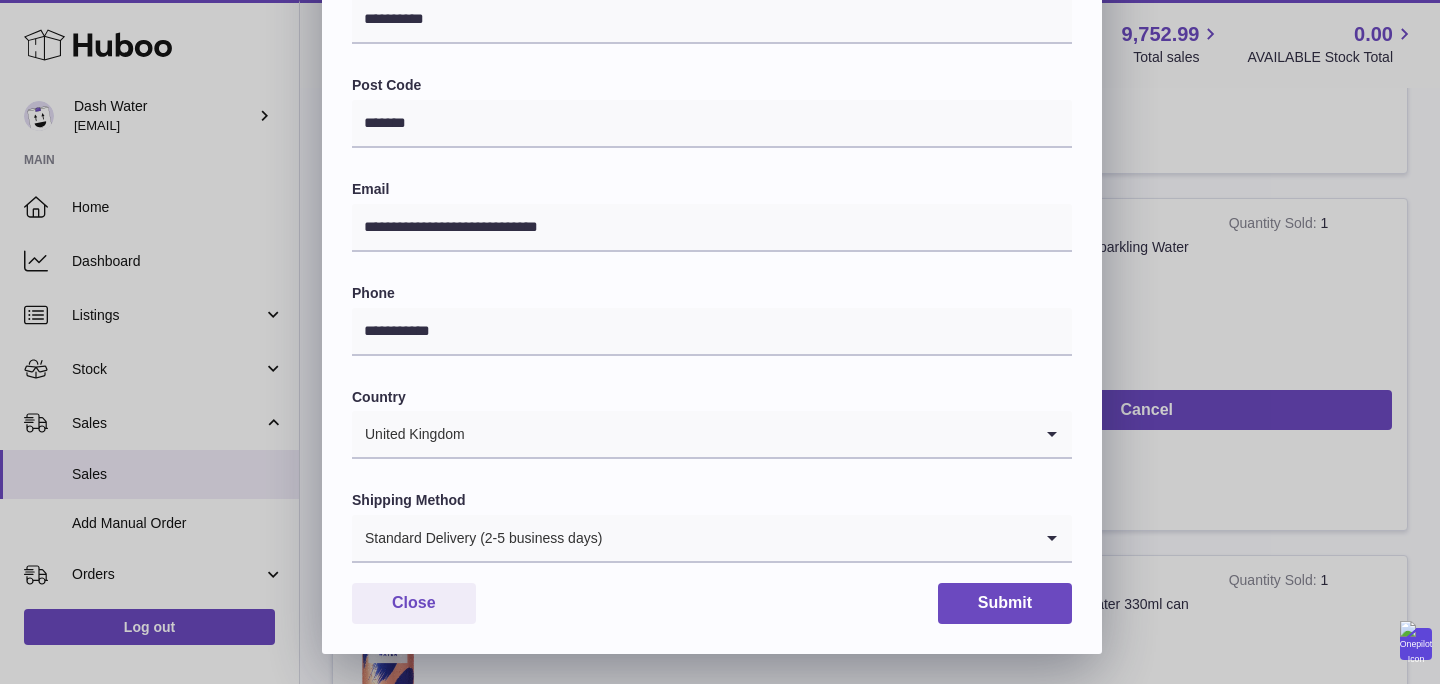 type on "**********" 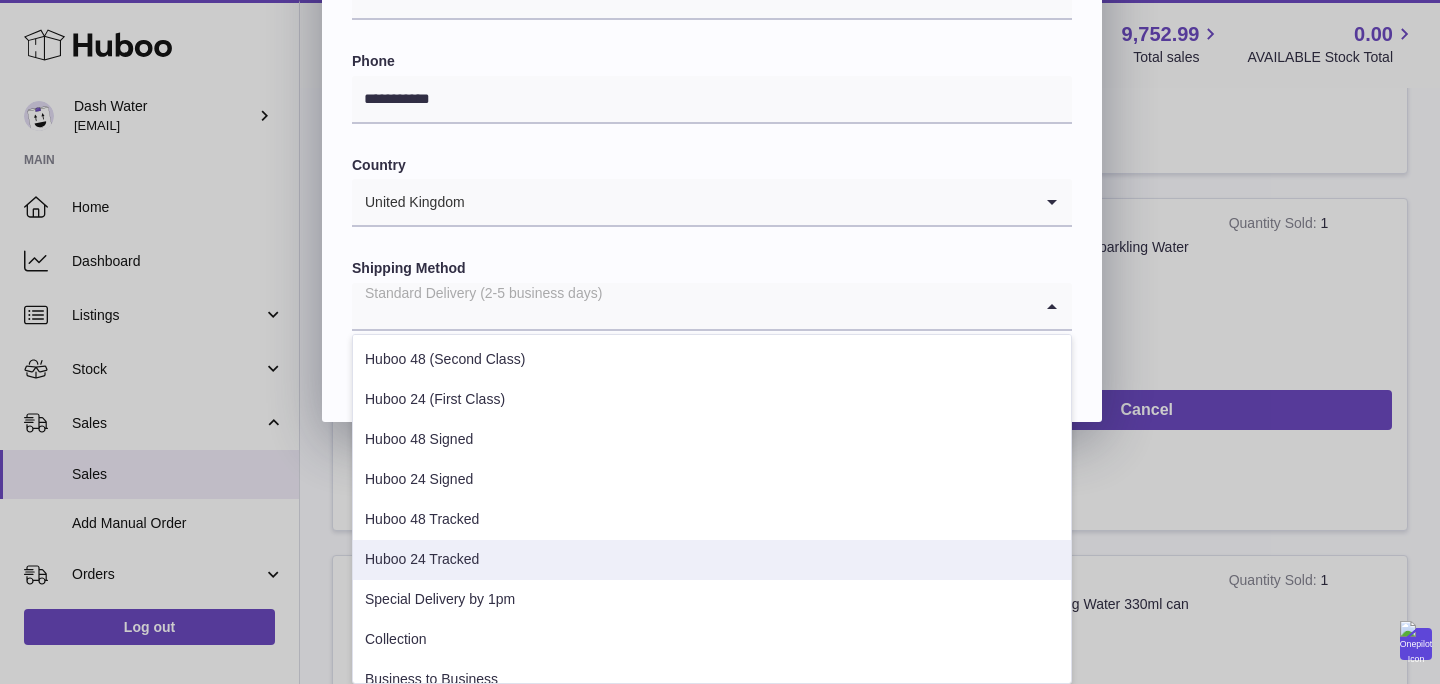 click on "Huboo 24 Tracked" at bounding box center (712, 560) 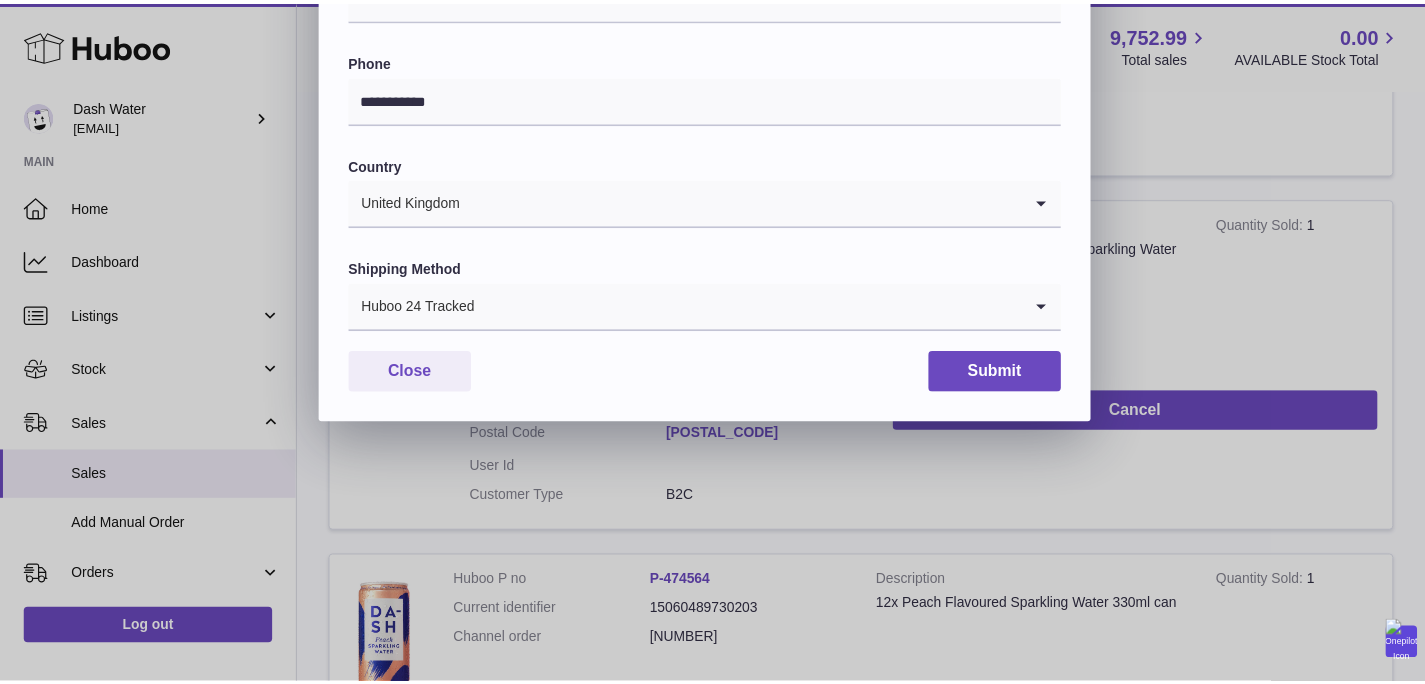 scroll, scrollTop: 576, scrollLeft: 0, axis: vertical 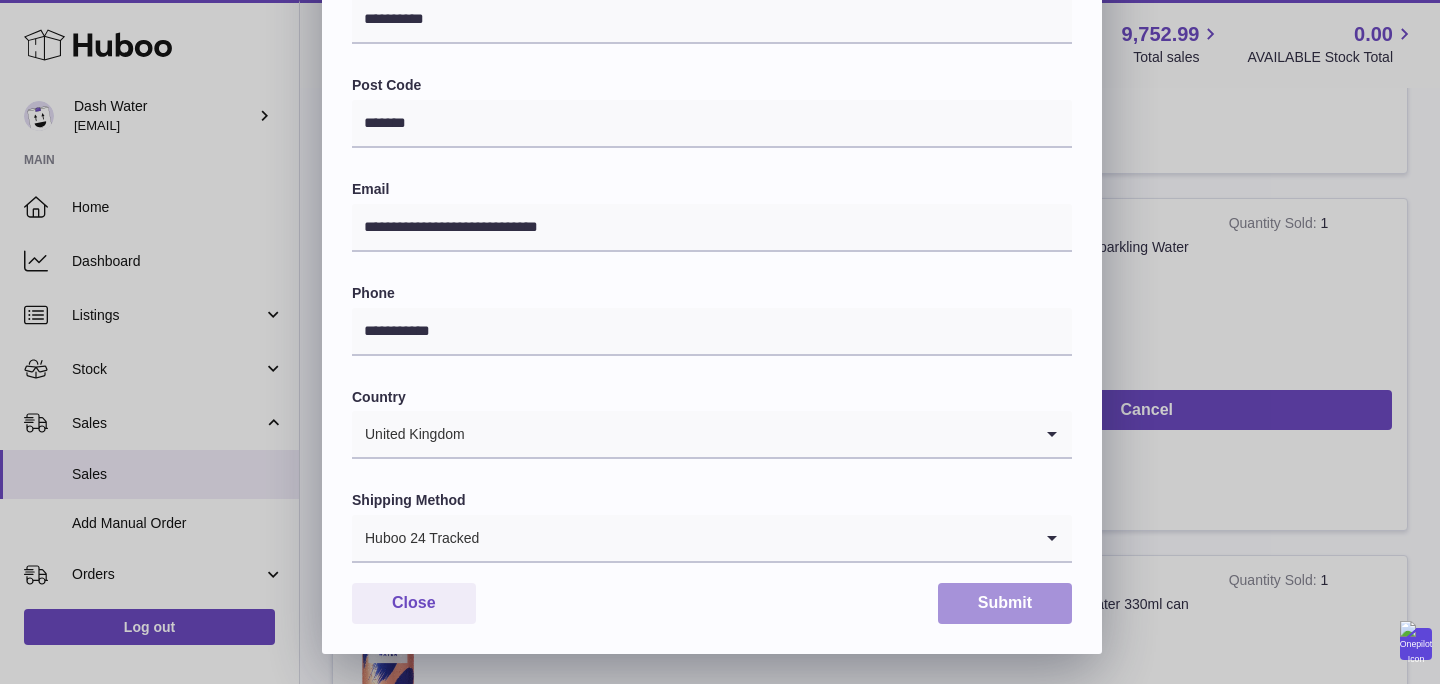 click on "Submit" at bounding box center (1005, 603) 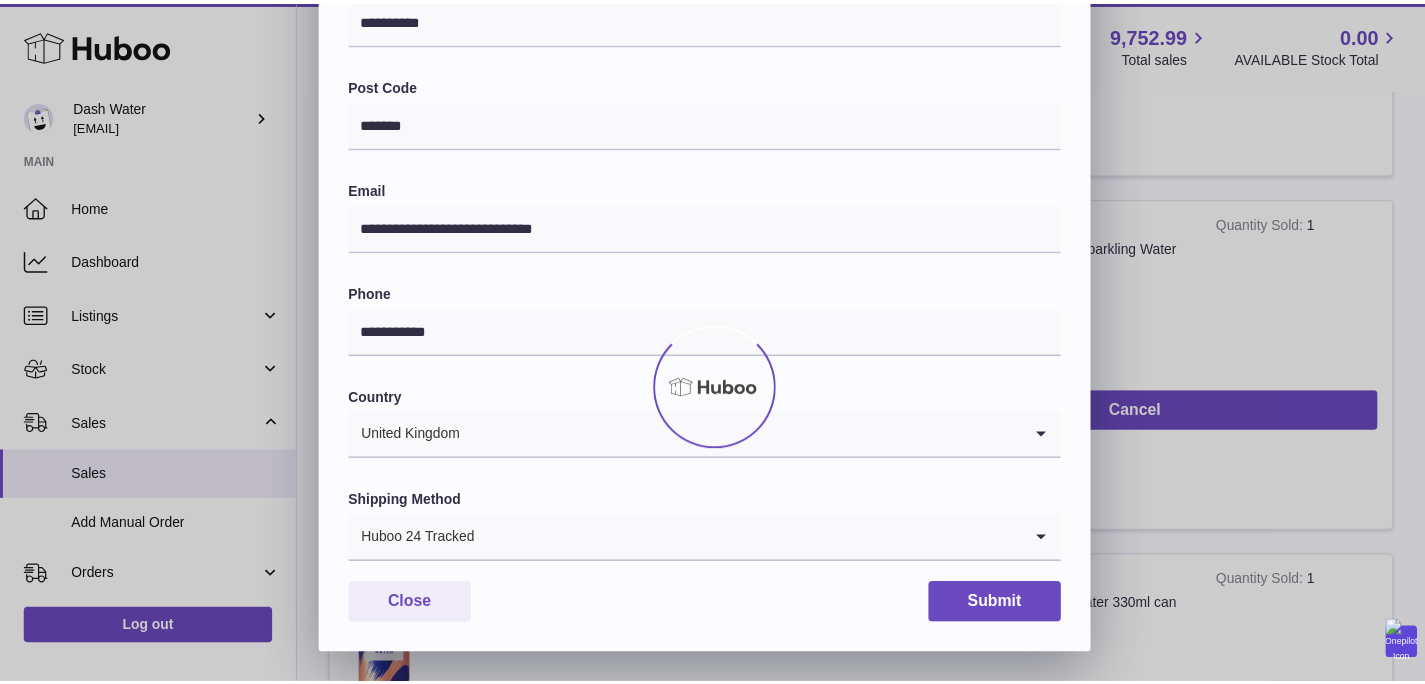 scroll, scrollTop: 0, scrollLeft: 0, axis: both 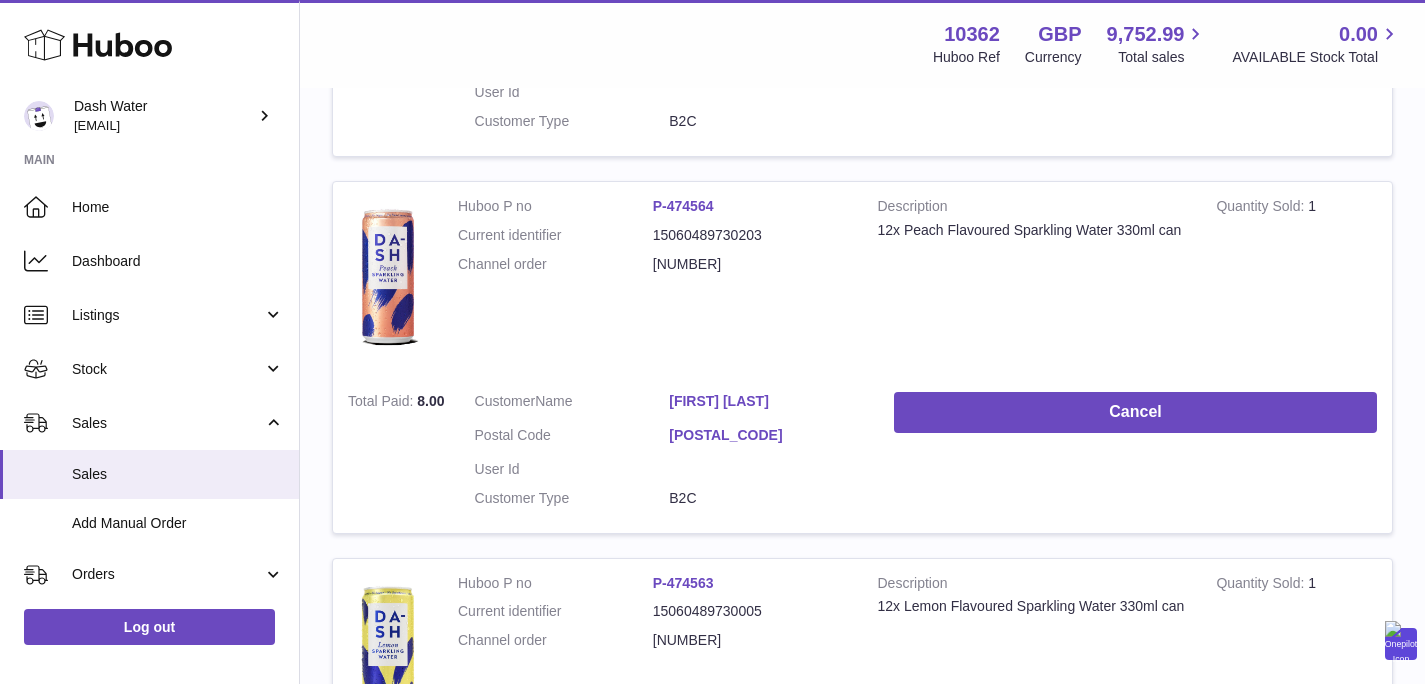 click on "ASHOK N PATTANI" at bounding box center (766, 401) 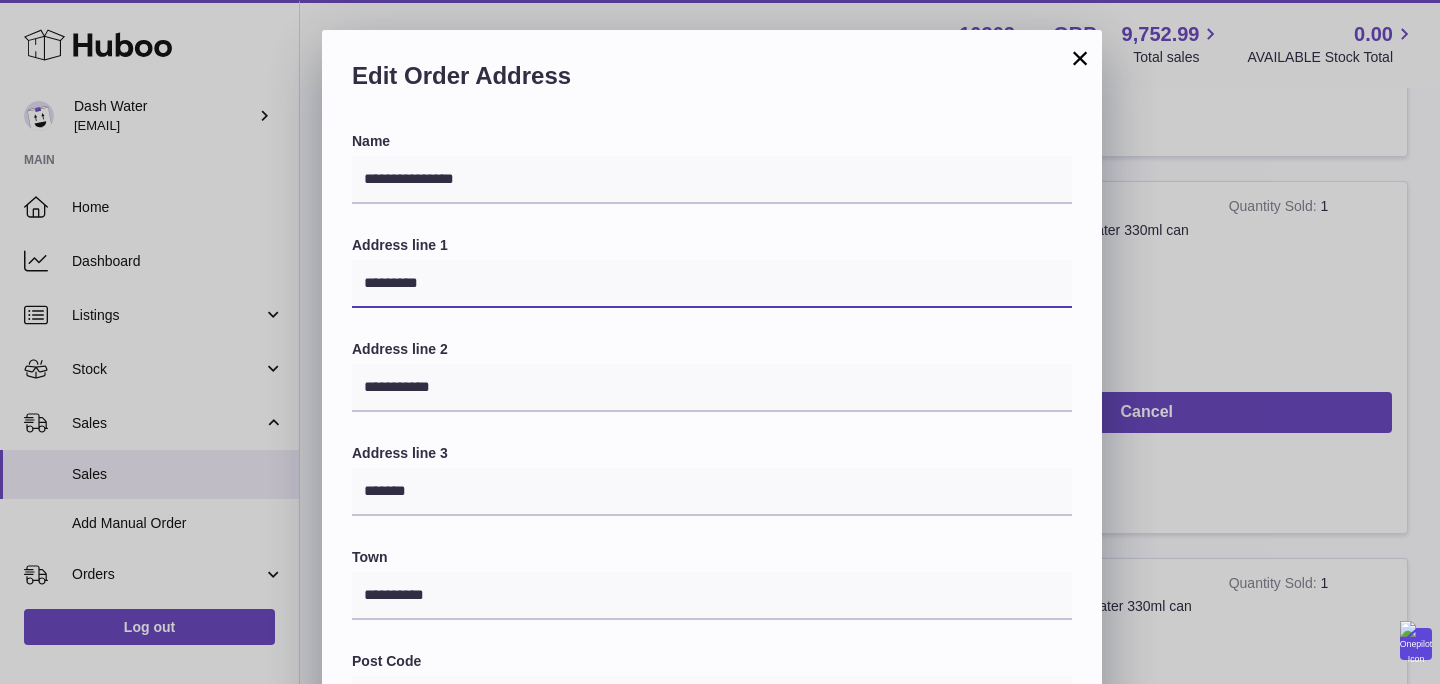 click on "*********" at bounding box center [712, 284] 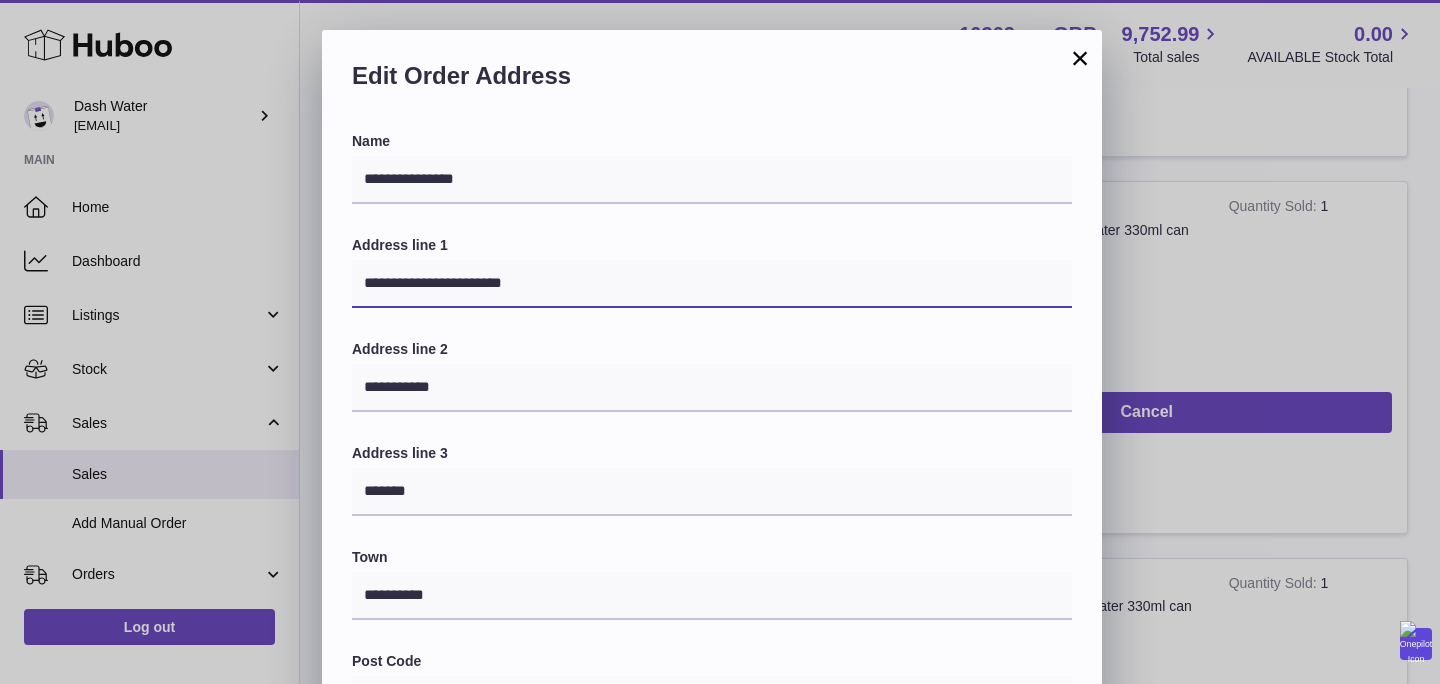 scroll, scrollTop: 576, scrollLeft: 0, axis: vertical 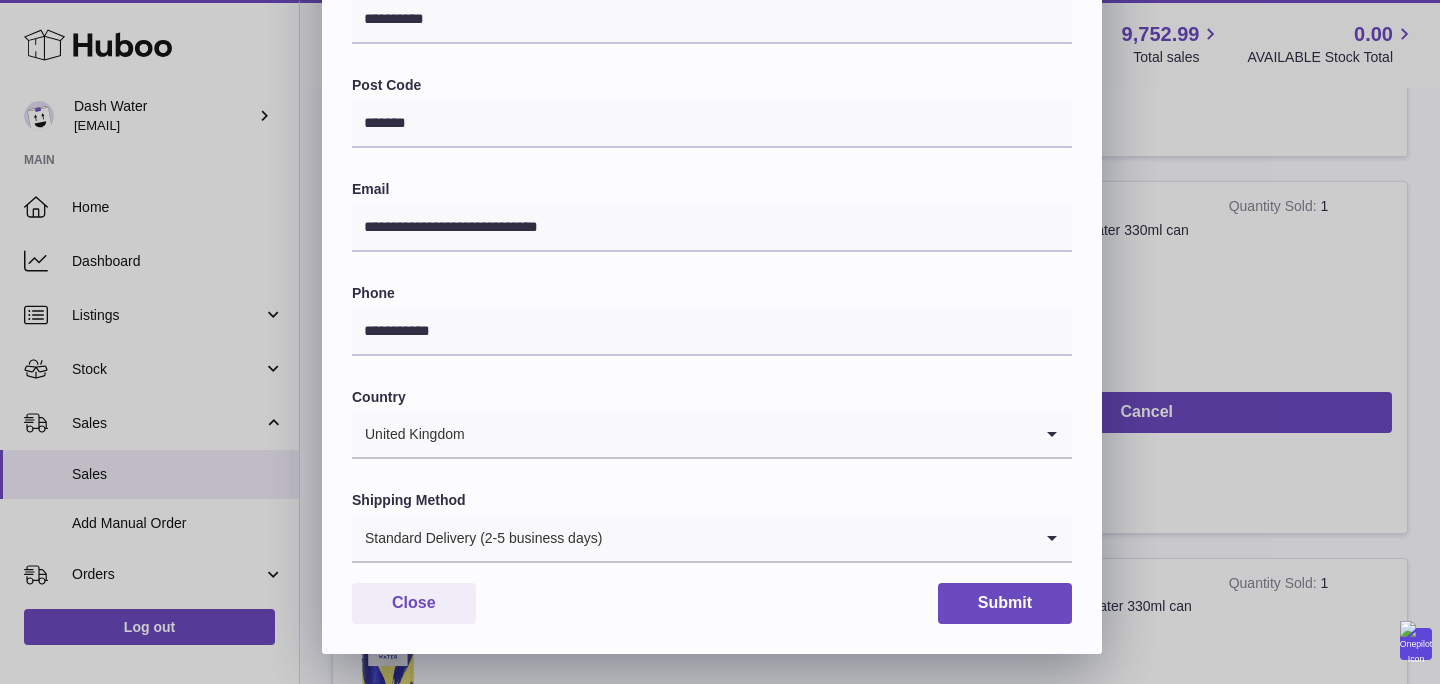 type on "**********" 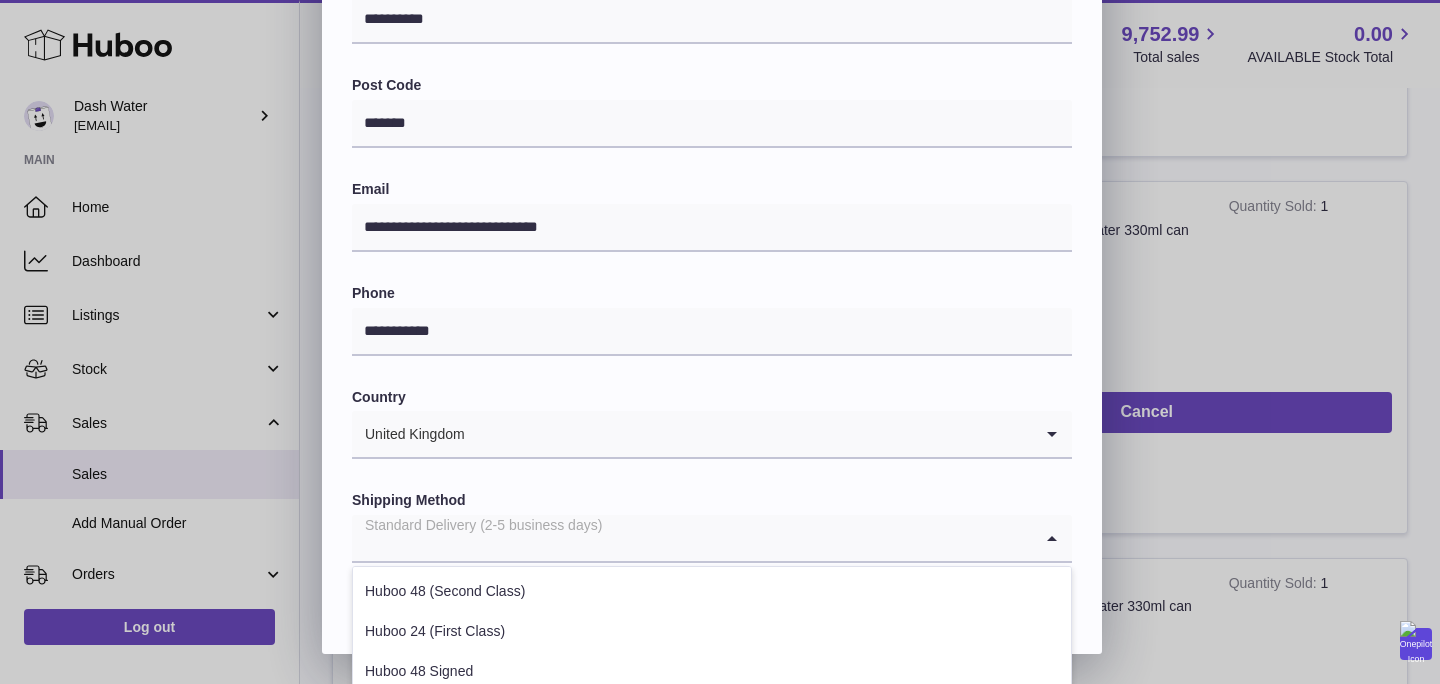 scroll, scrollTop: 808, scrollLeft: 0, axis: vertical 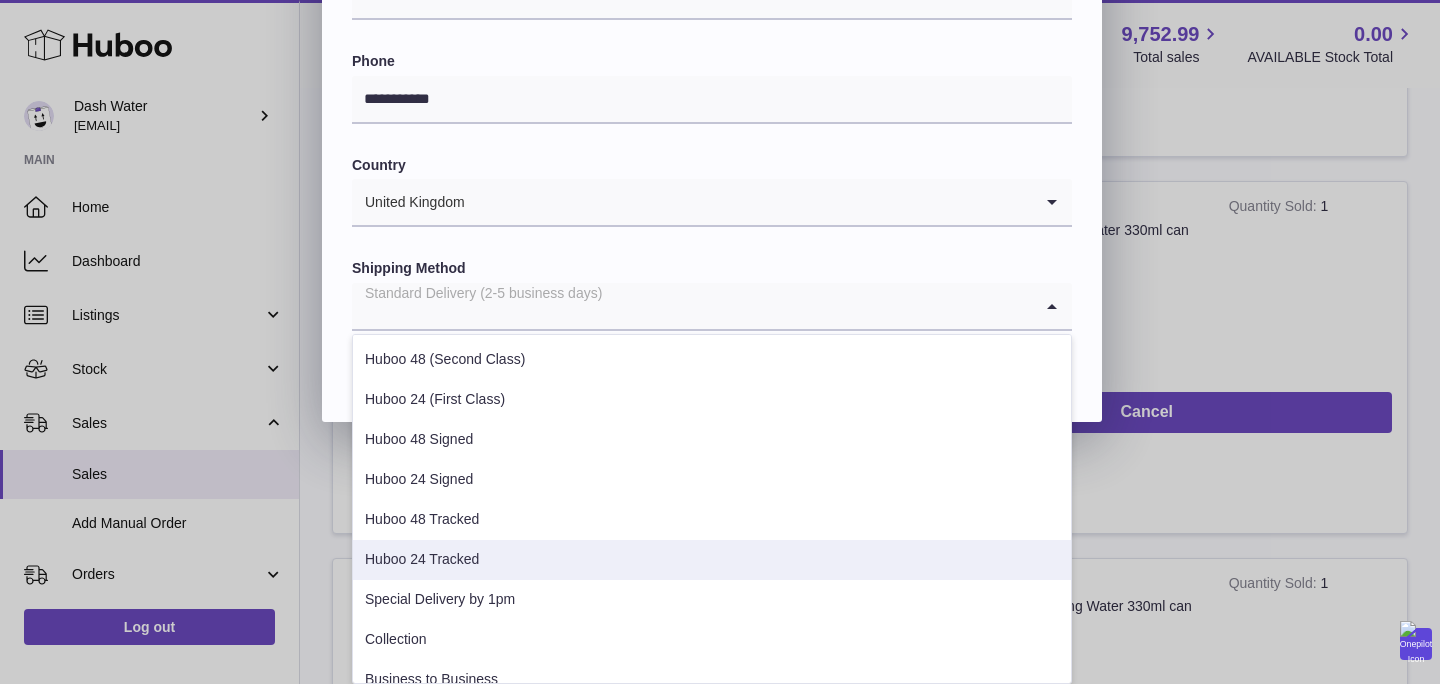 click on "Huboo 24 Tracked" at bounding box center [712, 560] 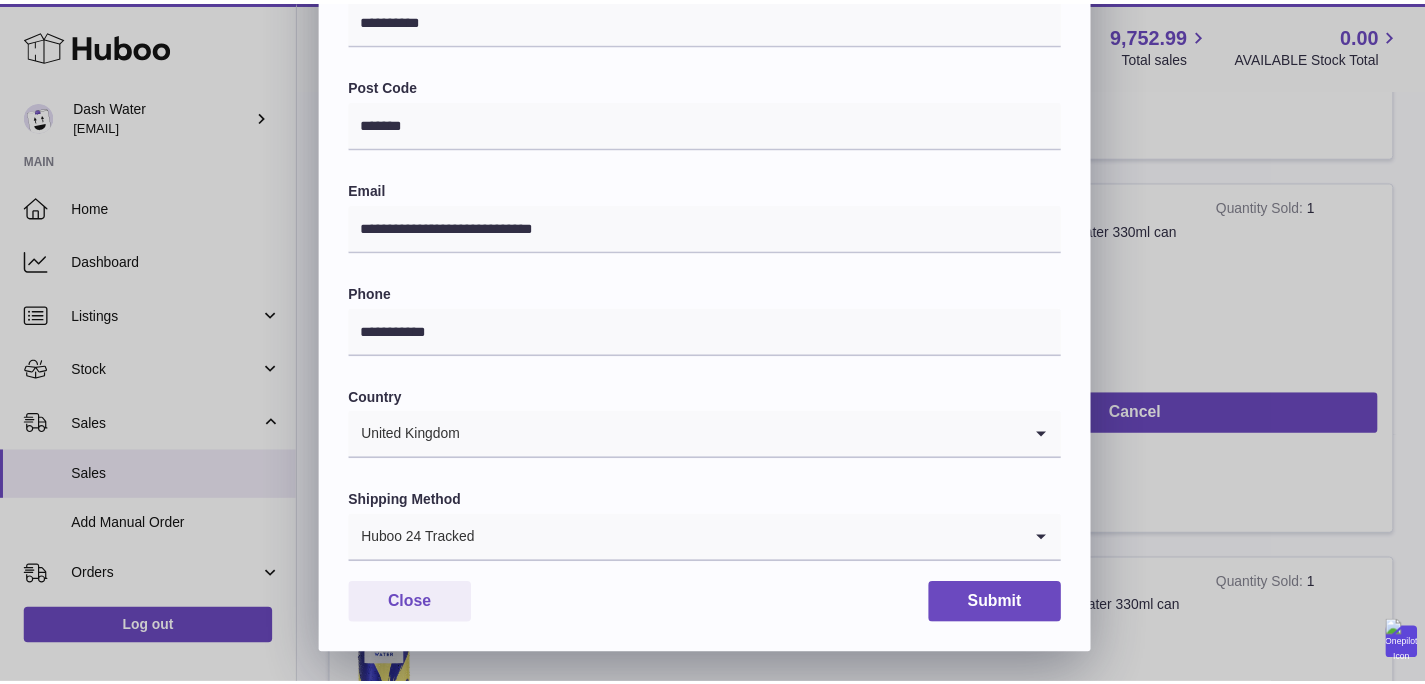 scroll, scrollTop: 576, scrollLeft: 0, axis: vertical 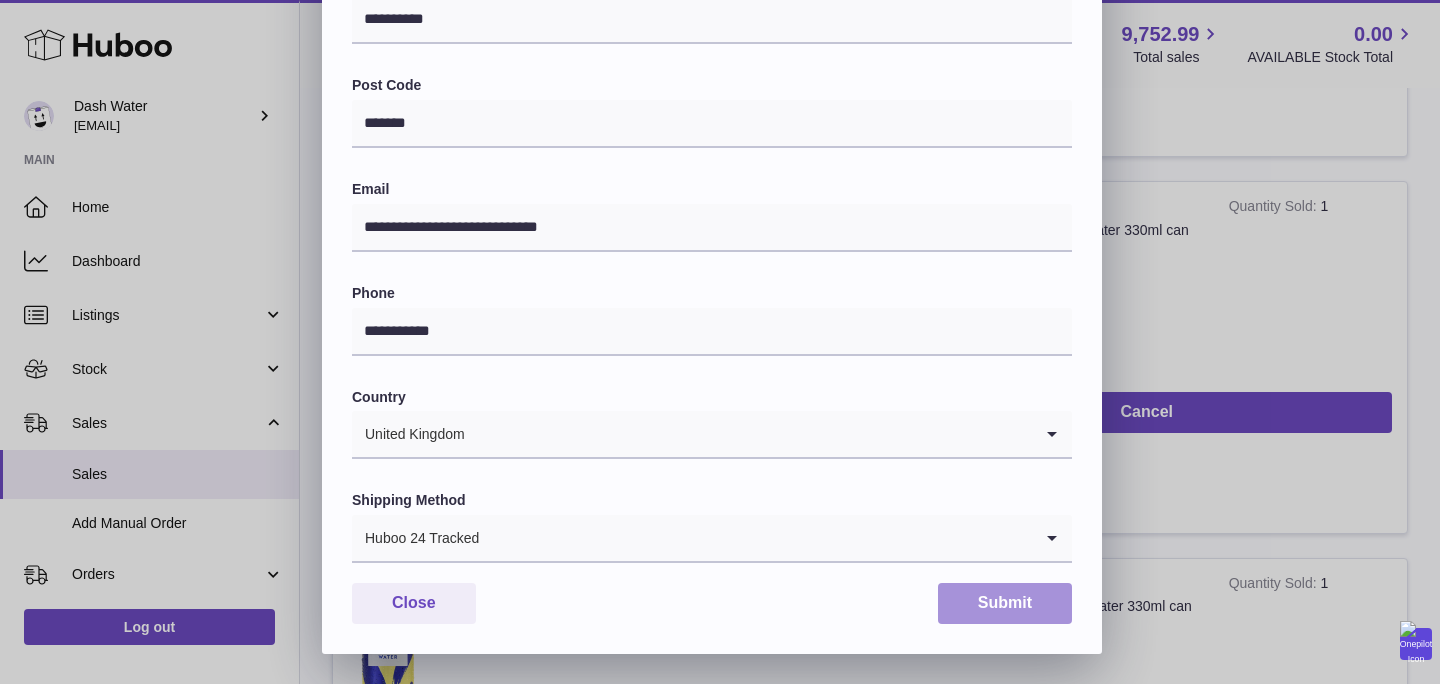 click on "Submit" at bounding box center (1005, 603) 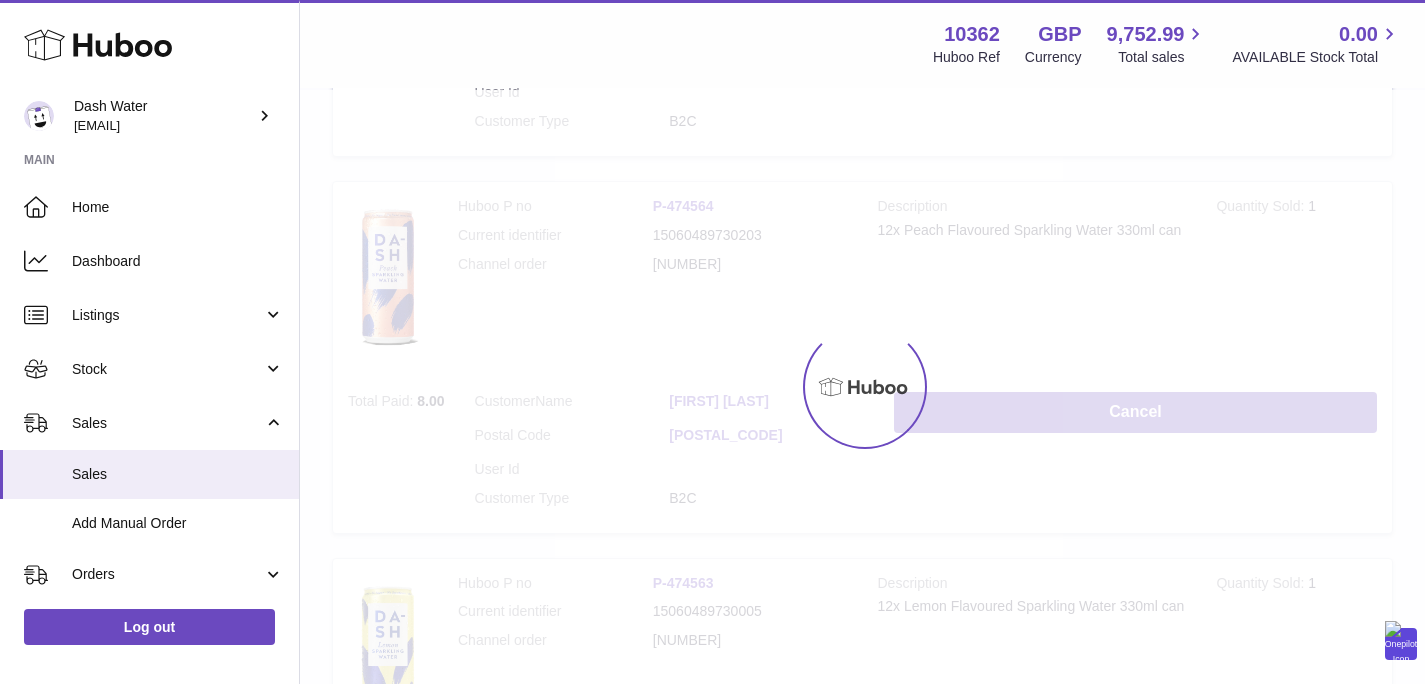 scroll, scrollTop: 0, scrollLeft: 0, axis: both 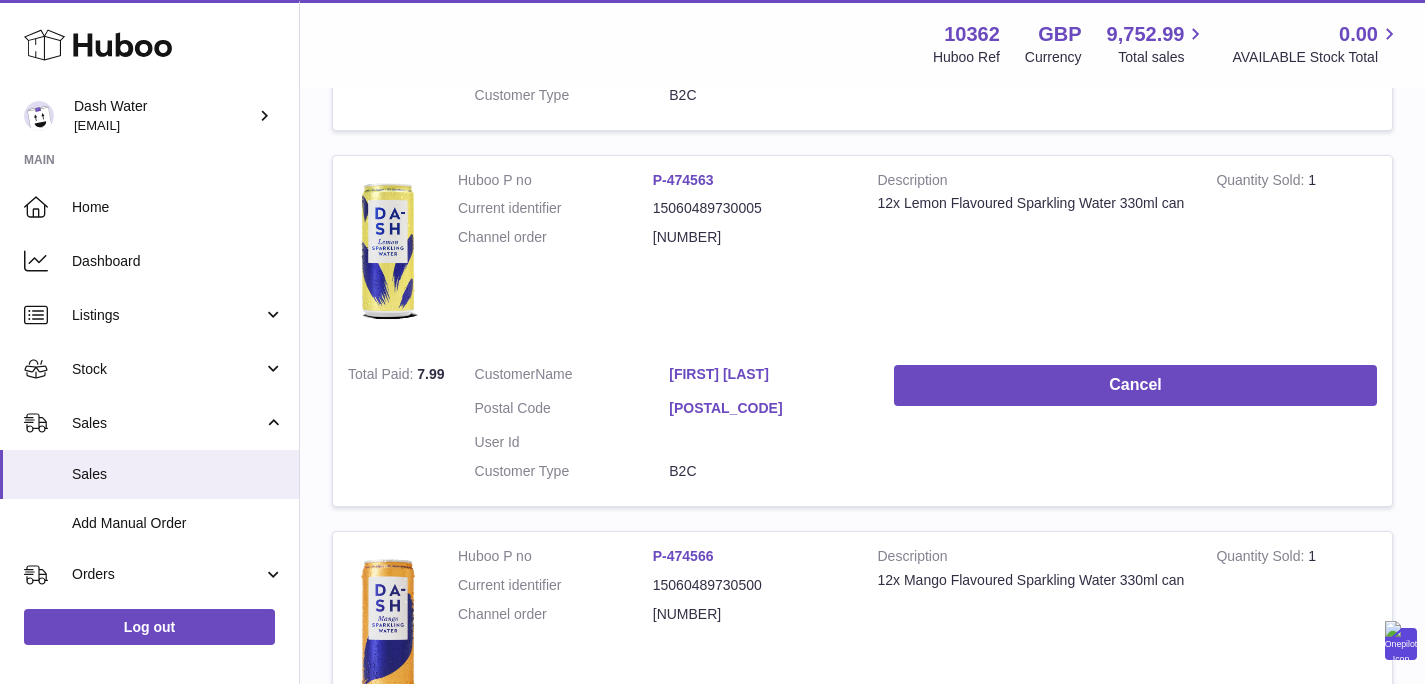 click on "ASHOK N PATTANI" at bounding box center [766, 374] 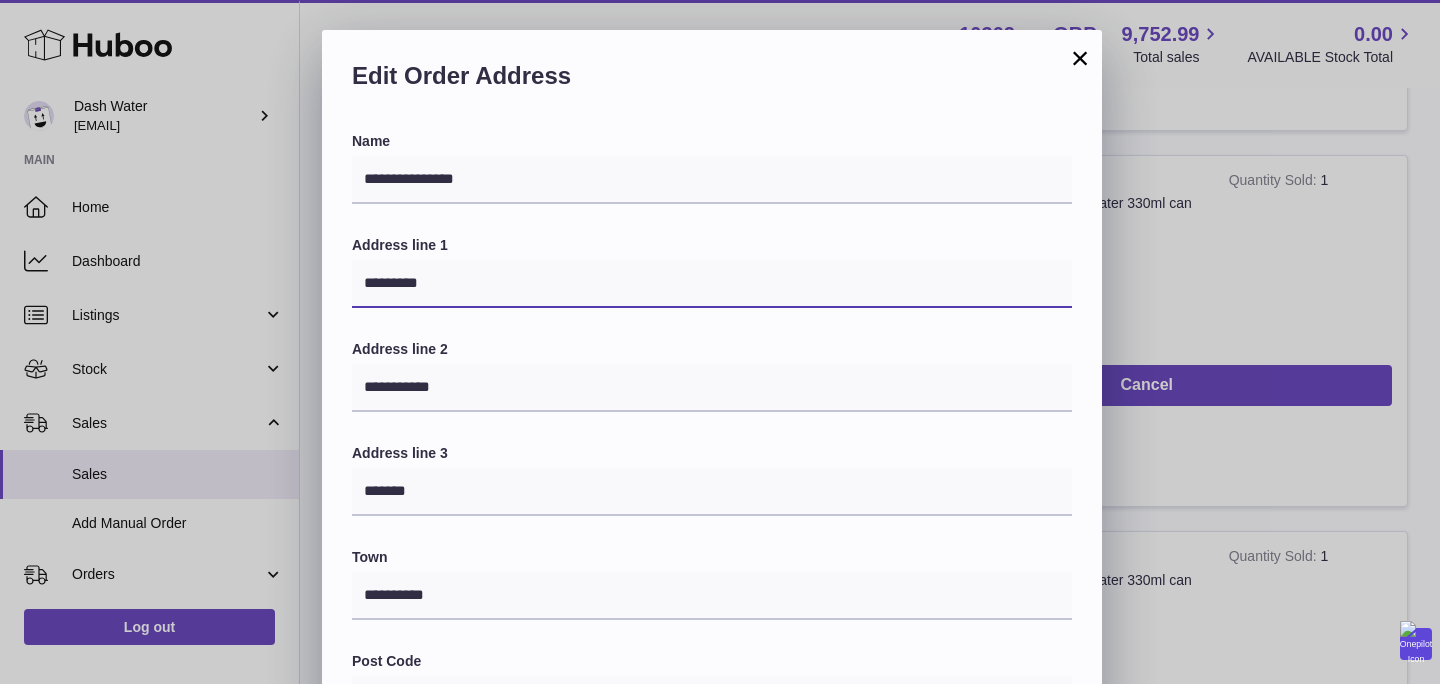 click on "*********" at bounding box center (712, 284) 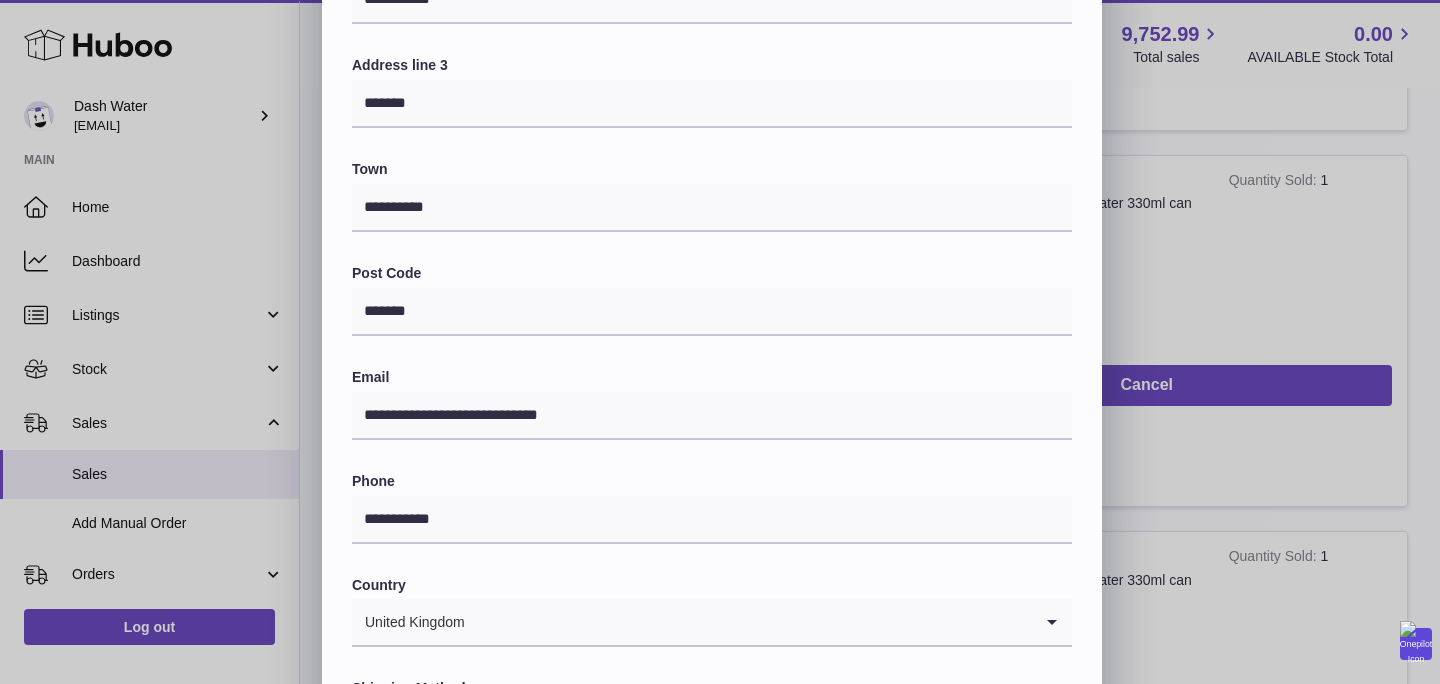 scroll, scrollTop: 576, scrollLeft: 0, axis: vertical 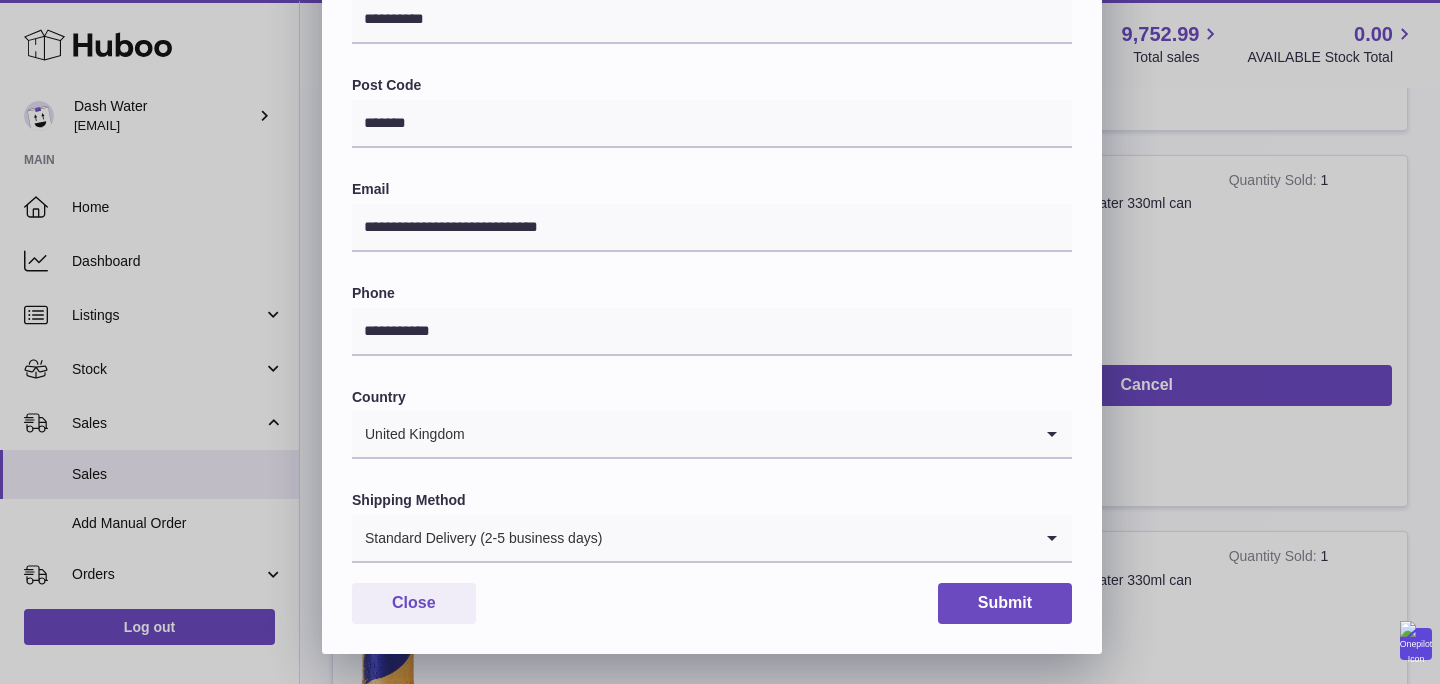type on "**********" 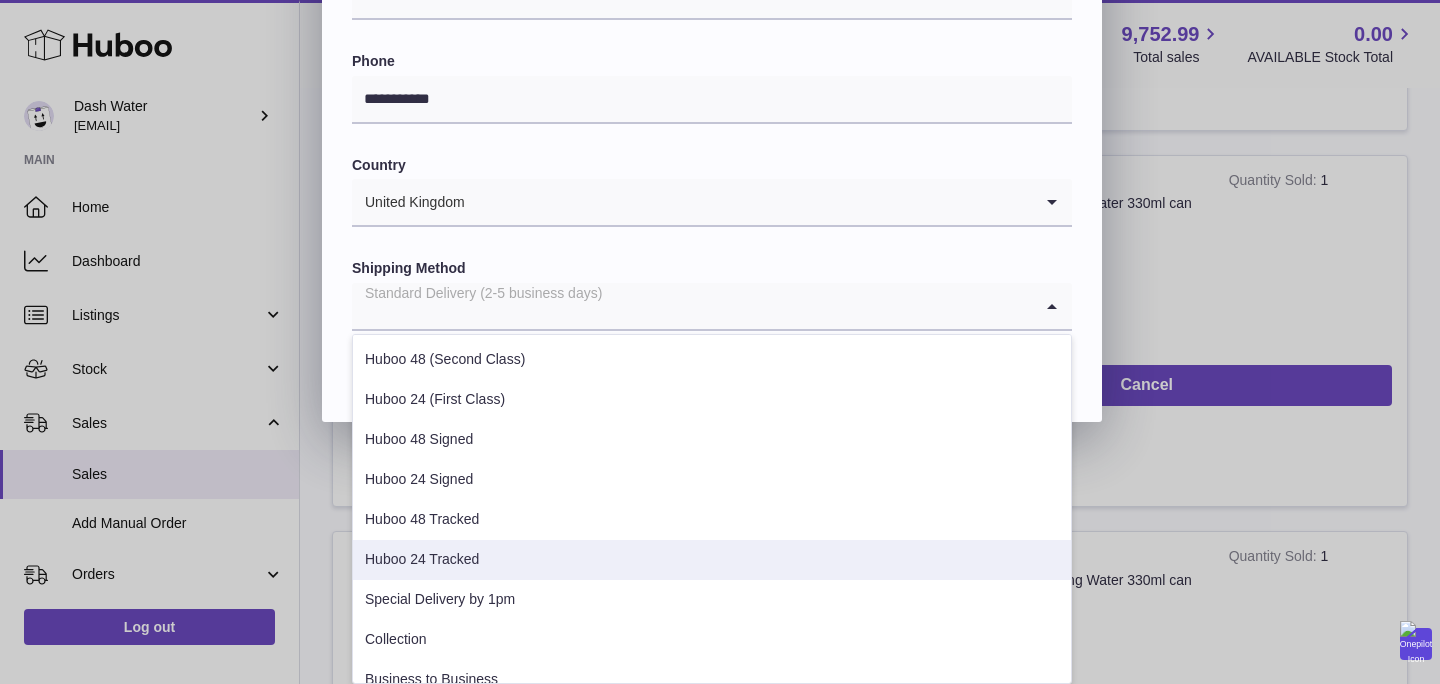 click on "Huboo 24 Tracked" at bounding box center (712, 560) 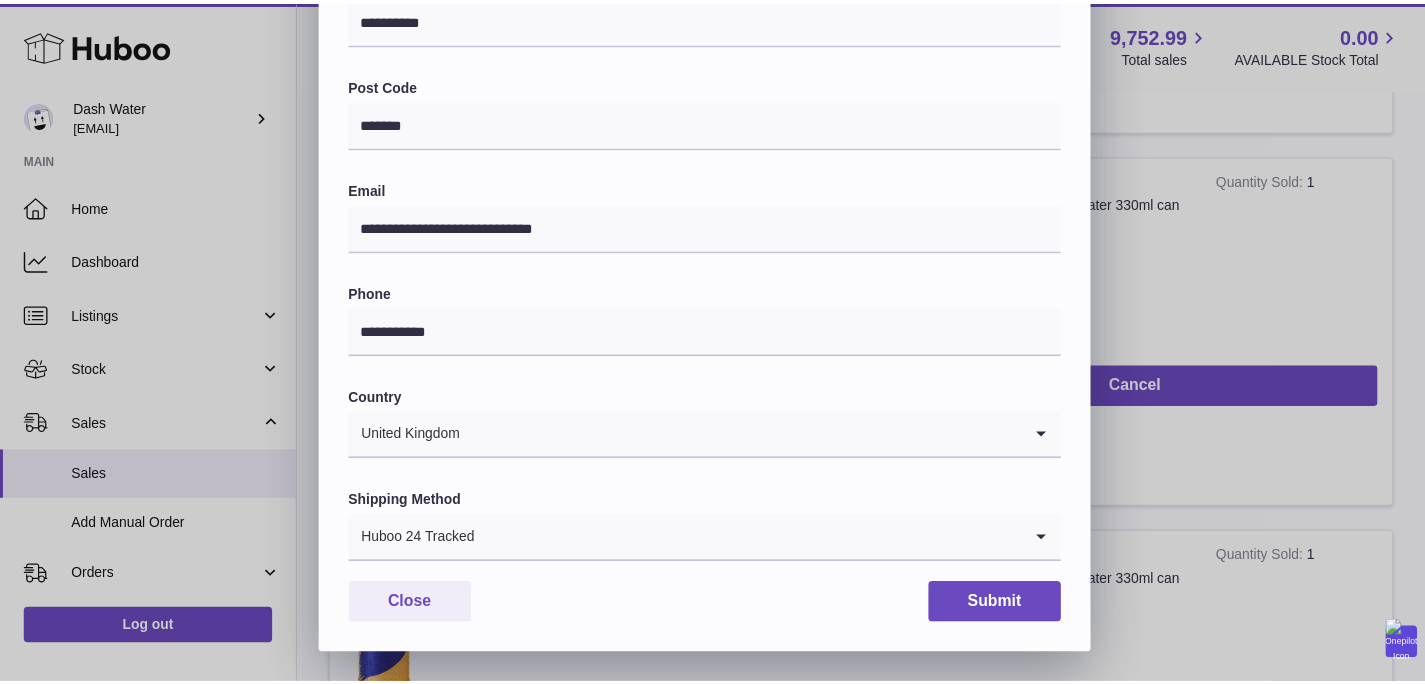 scroll, scrollTop: 576, scrollLeft: 0, axis: vertical 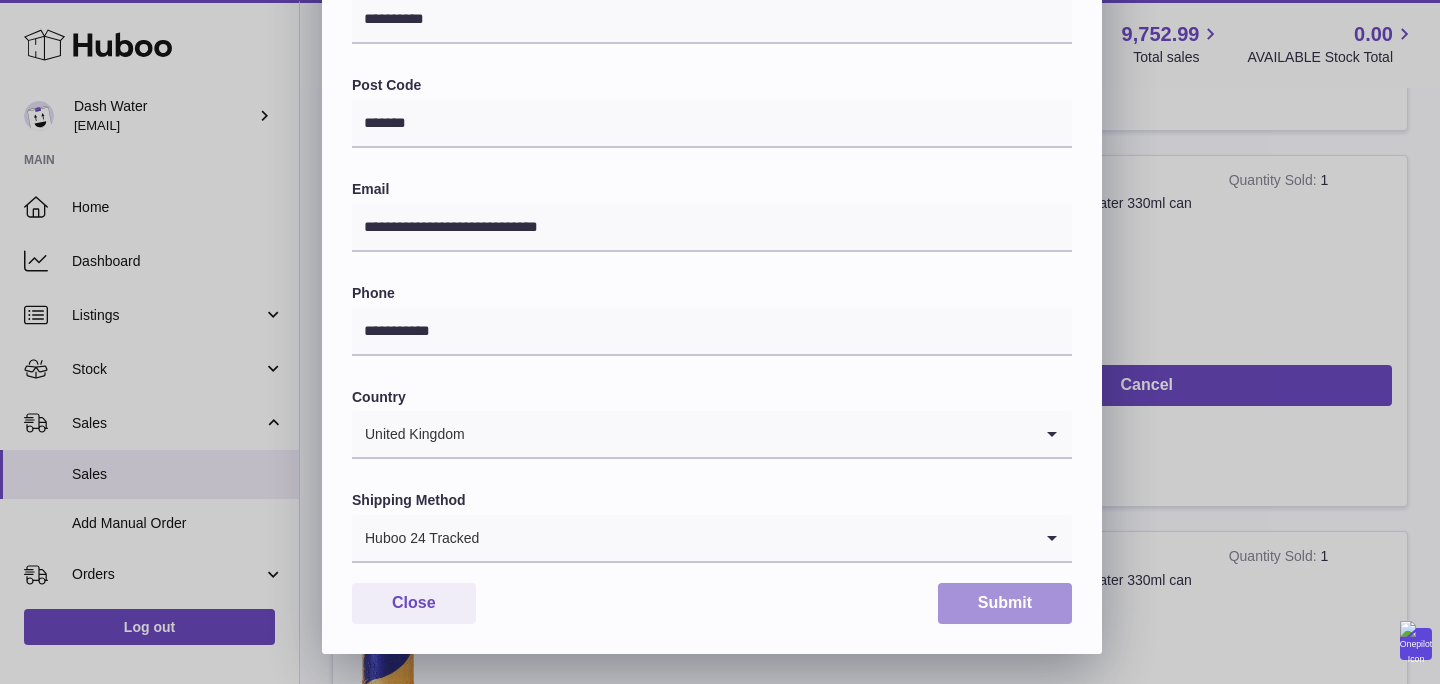 click on "Submit" at bounding box center (1005, 603) 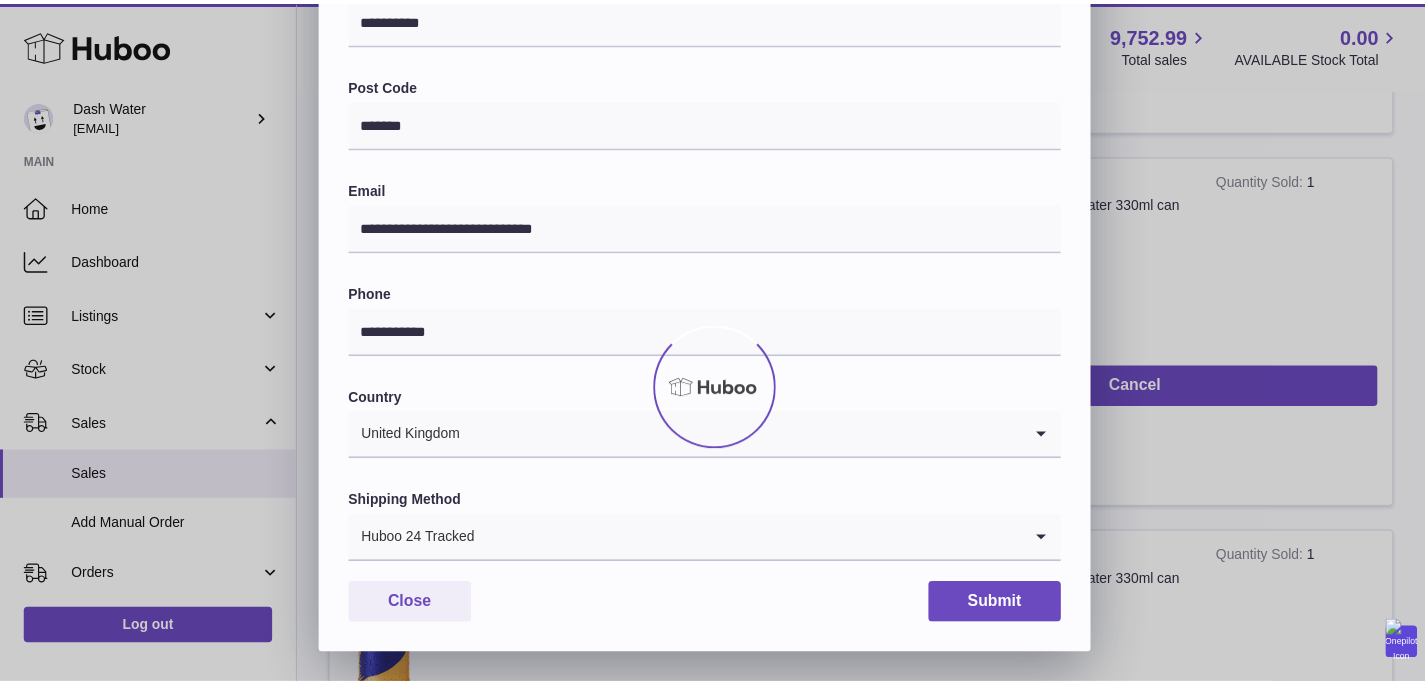 scroll, scrollTop: 0, scrollLeft: 0, axis: both 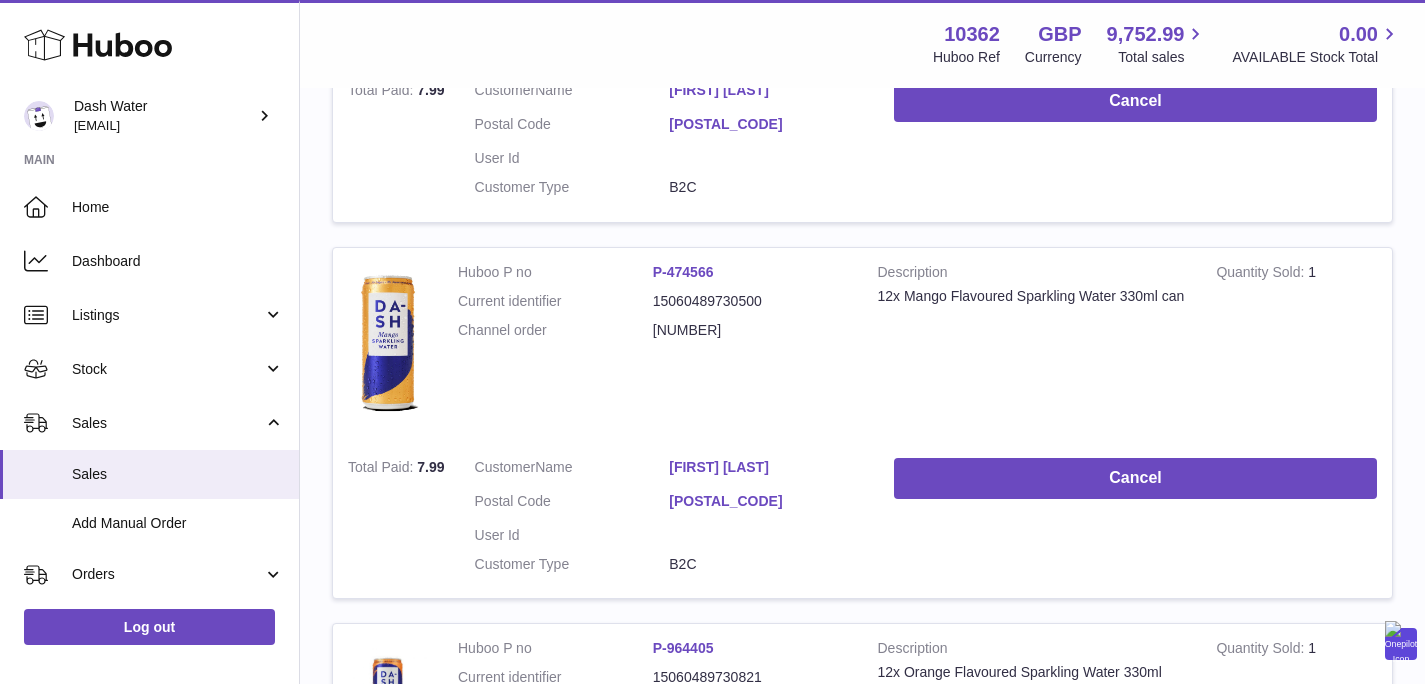 click on "ASHOK N PATTANI" at bounding box center (766, 467) 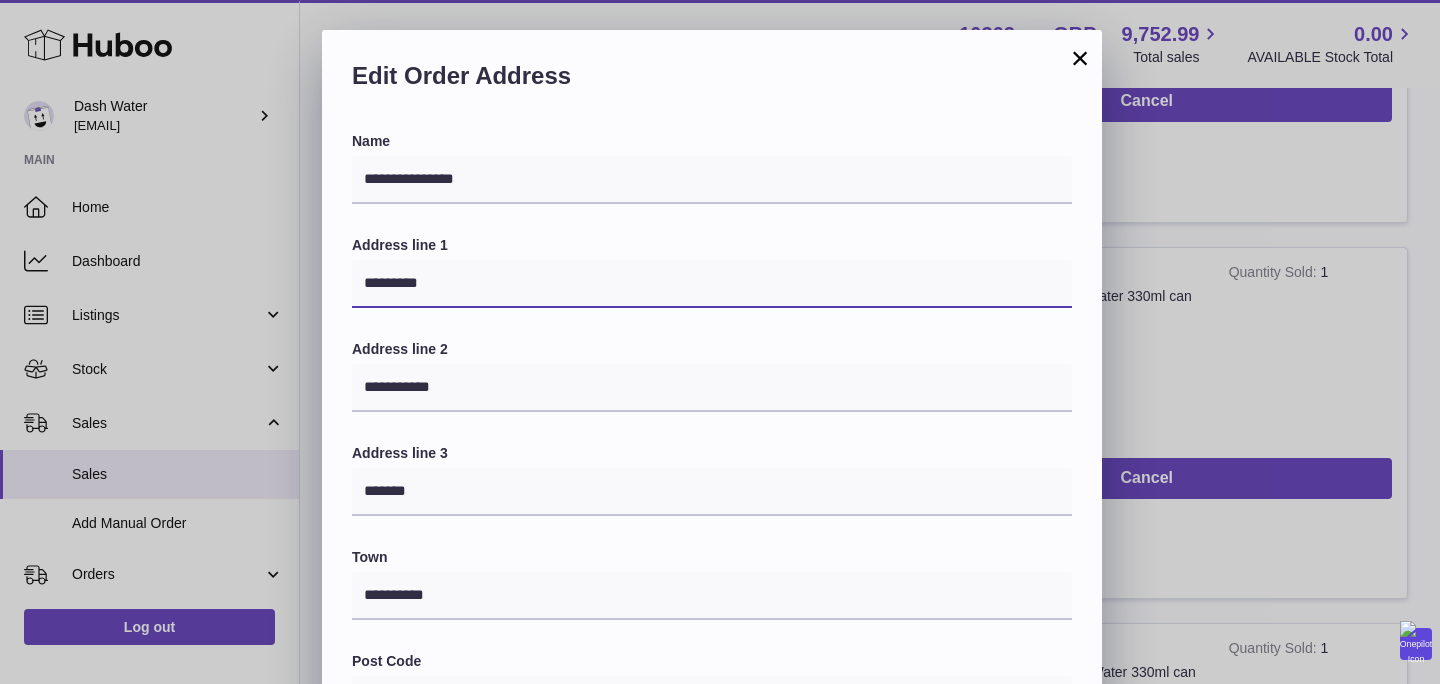 click on "*********" at bounding box center [712, 284] 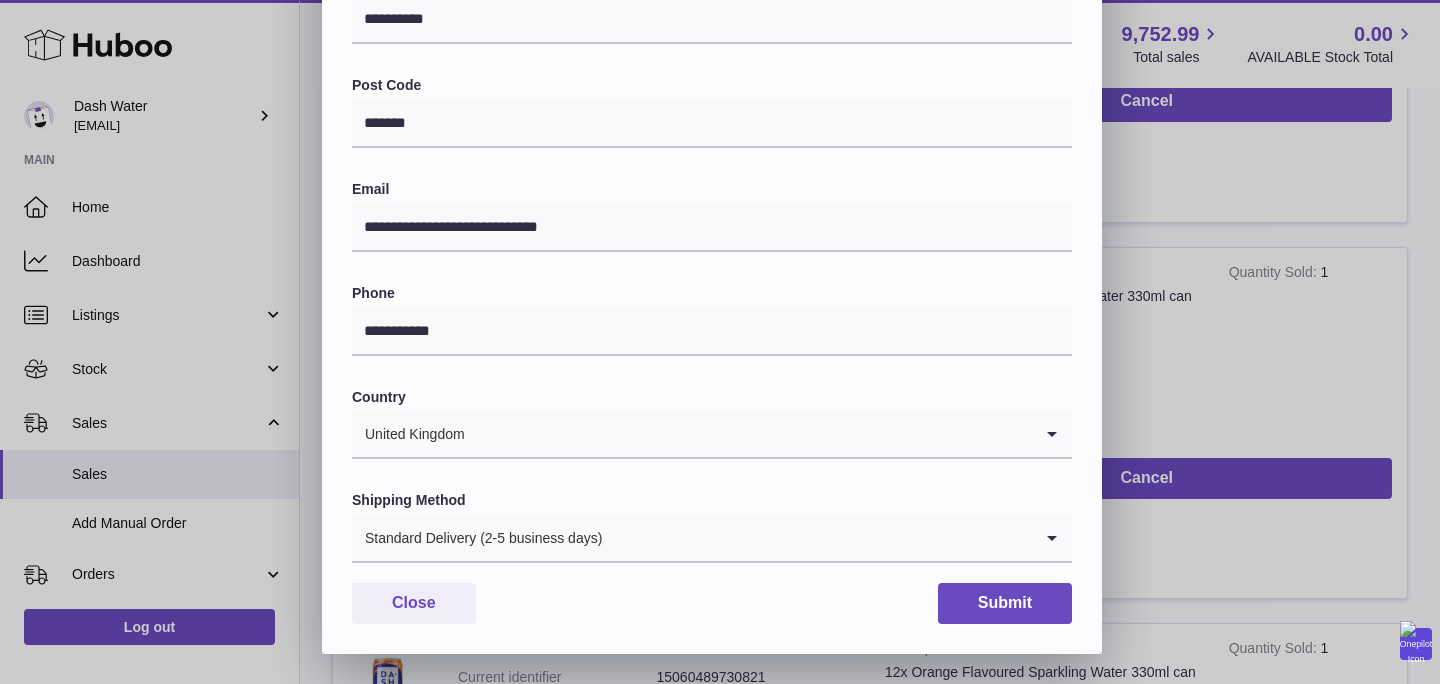 type on "**********" 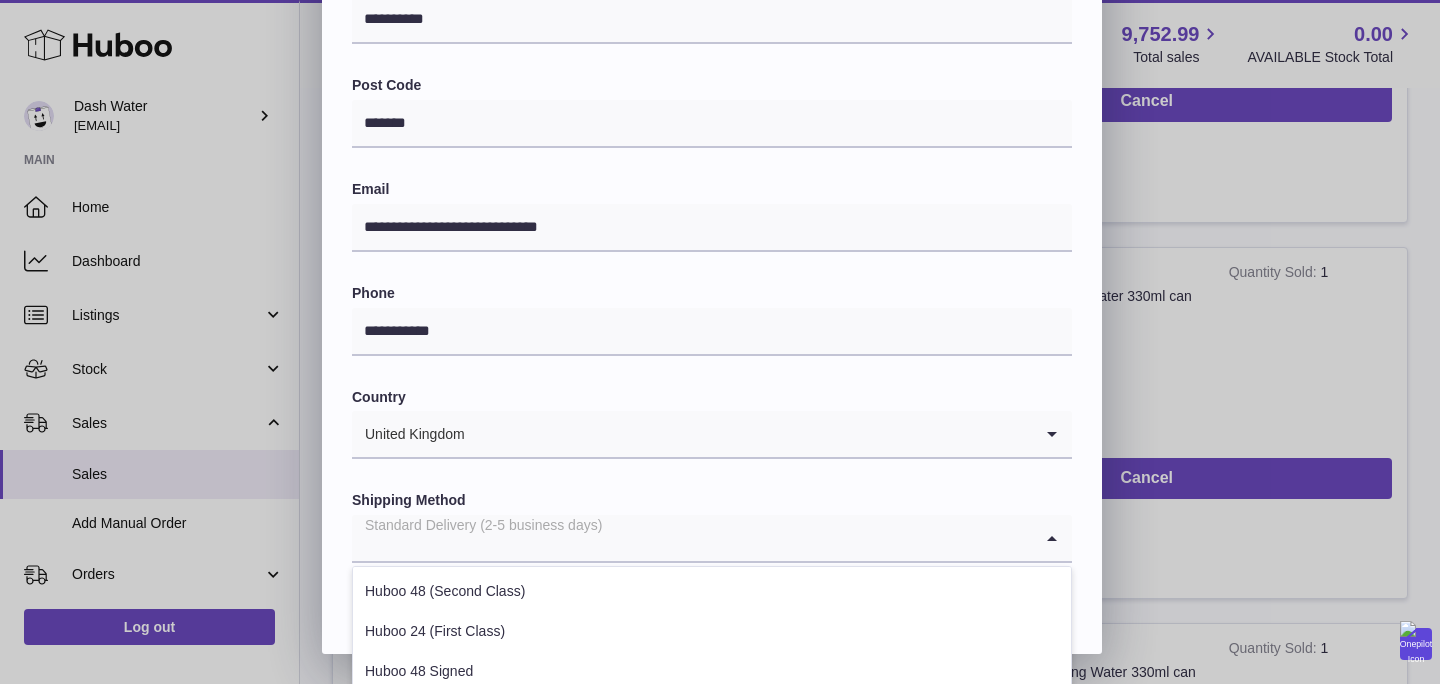 click on "Standard Delivery (2-5 business days)" at bounding box center (692, 538) 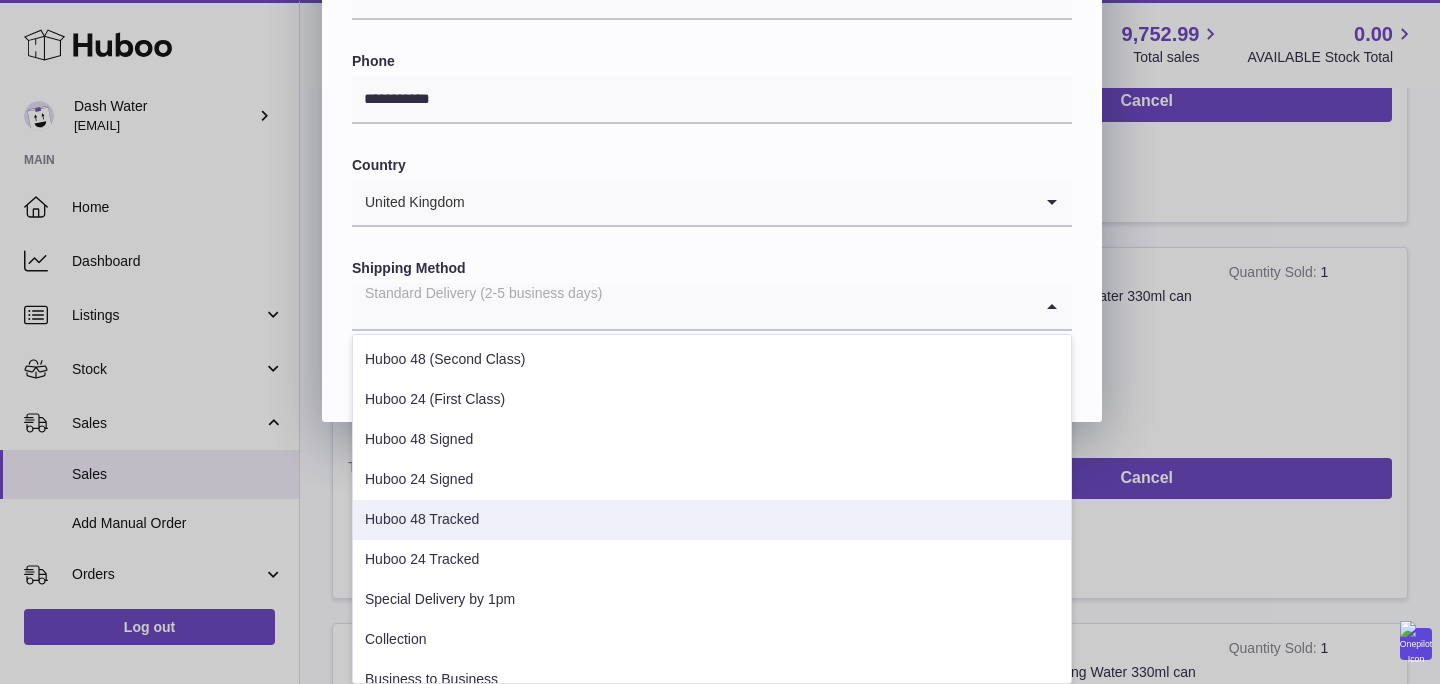 click on "Huboo 24 Tracked" at bounding box center (712, 560) 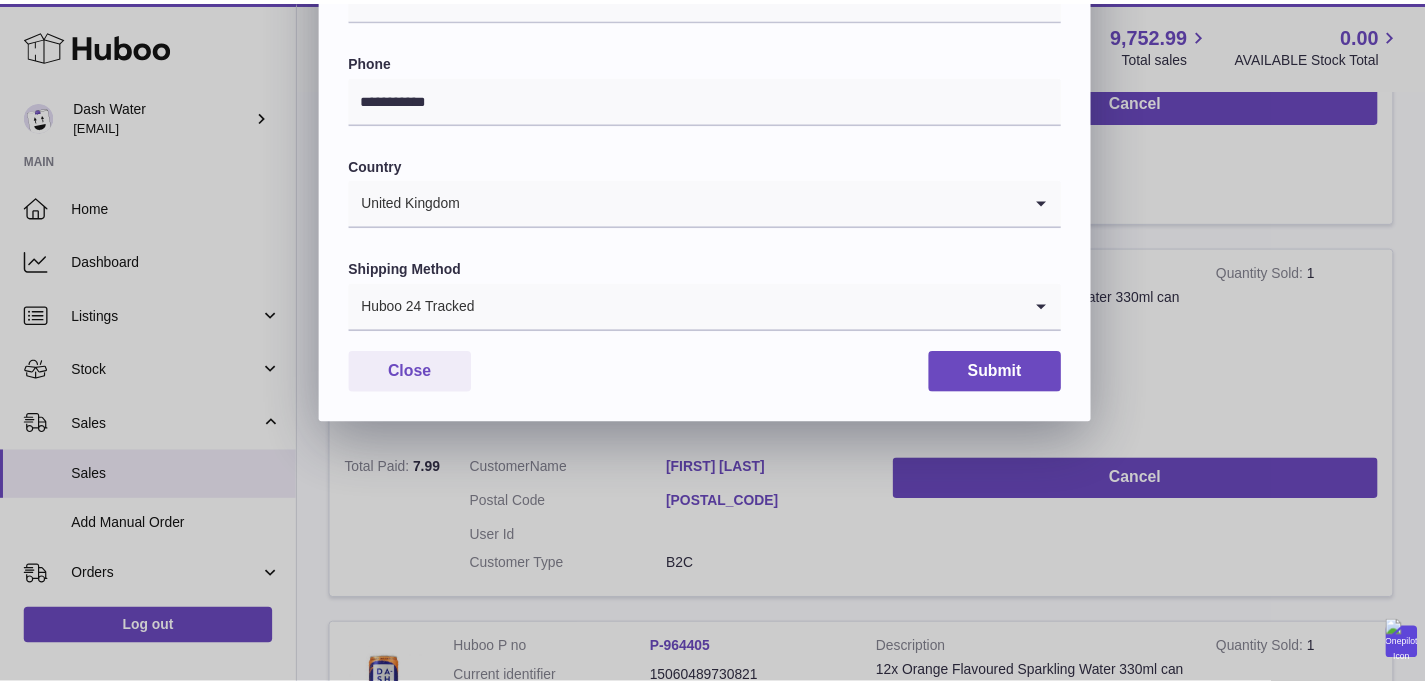 scroll, scrollTop: 576, scrollLeft: 0, axis: vertical 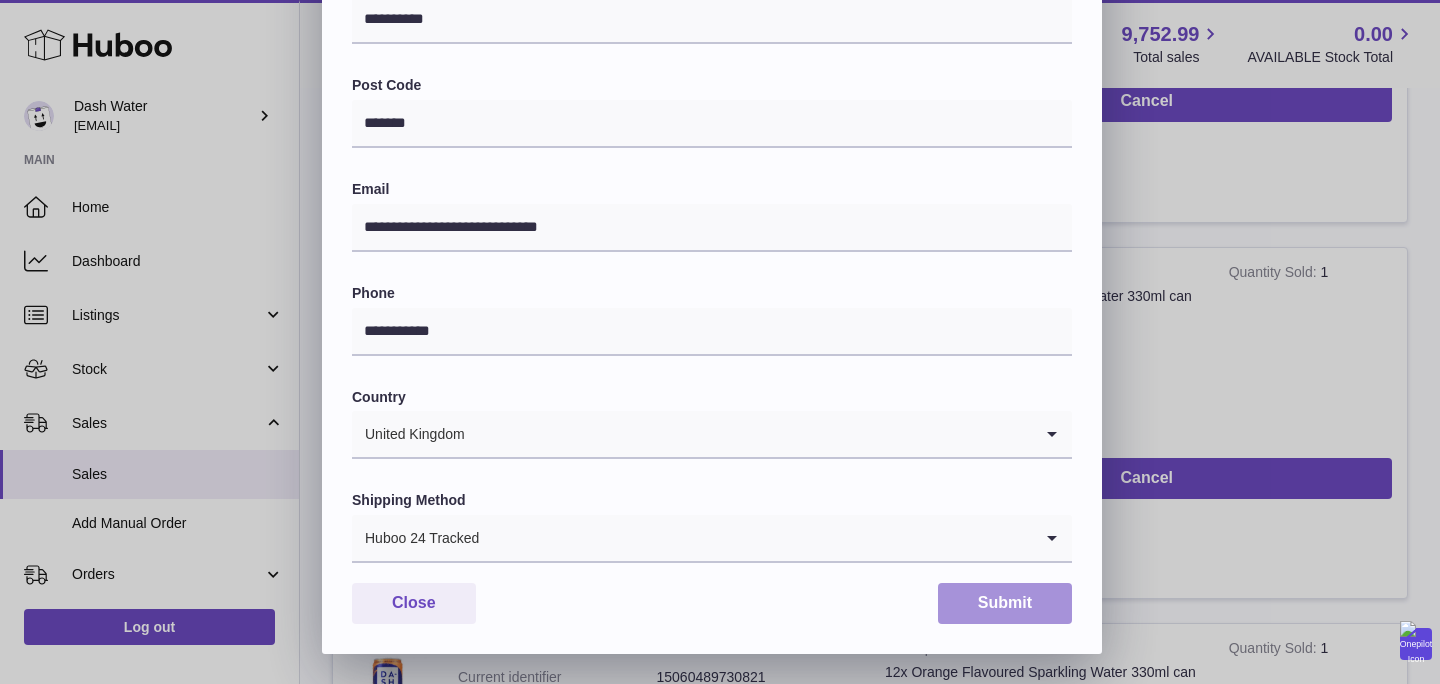 click on "Submit" at bounding box center [1005, 603] 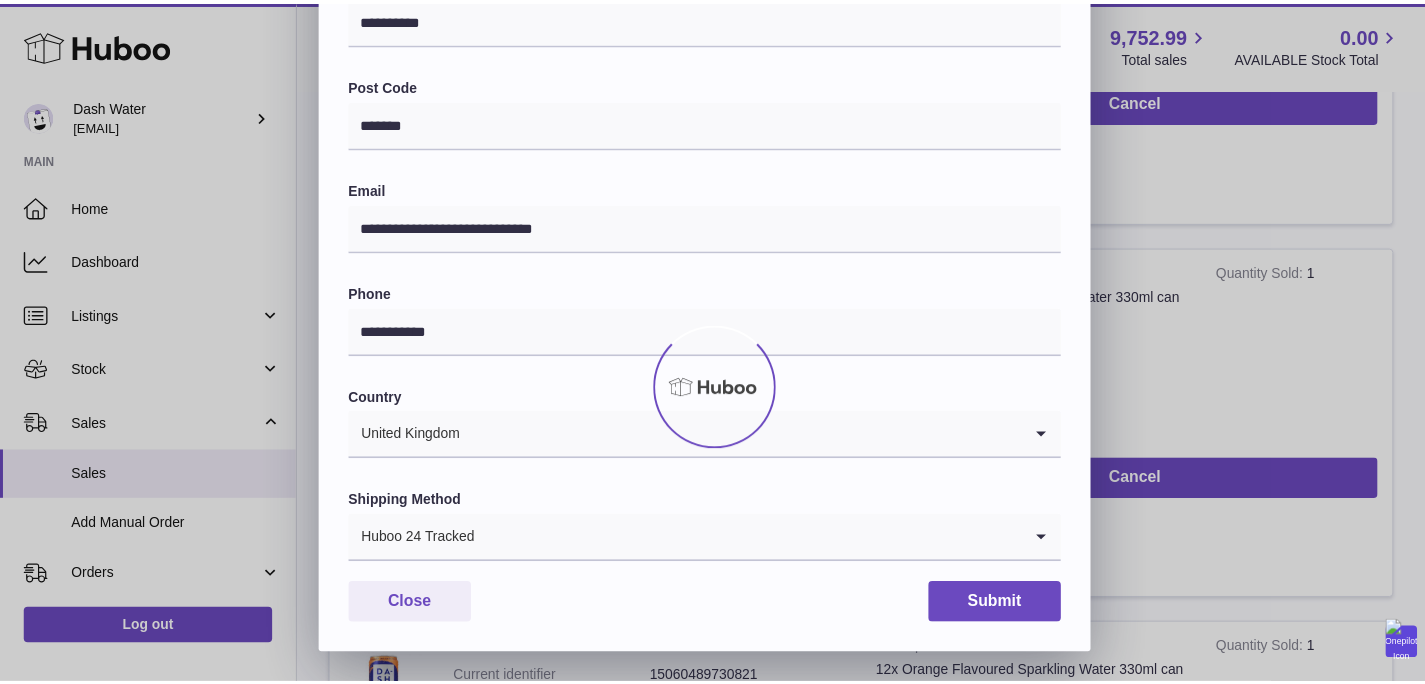 scroll, scrollTop: 0, scrollLeft: 0, axis: both 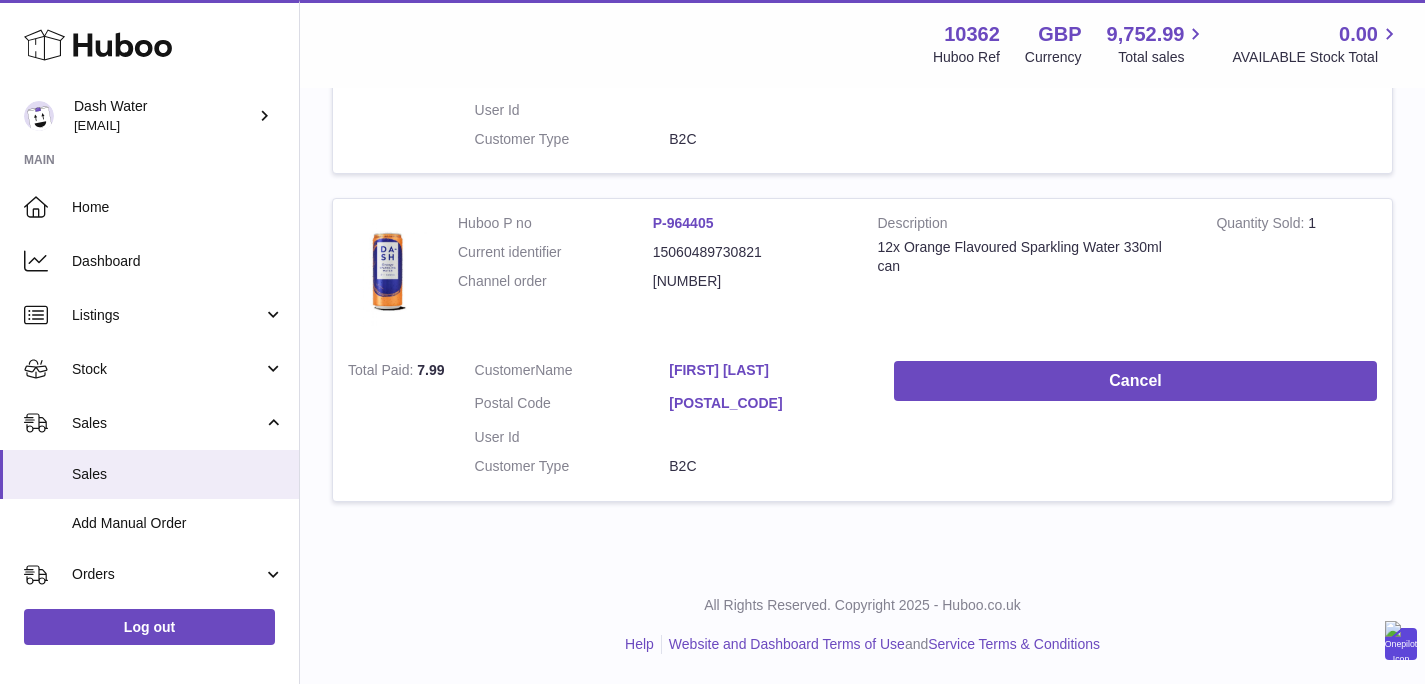 click on "ASHOK N PATTANI" at bounding box center [766, 370] 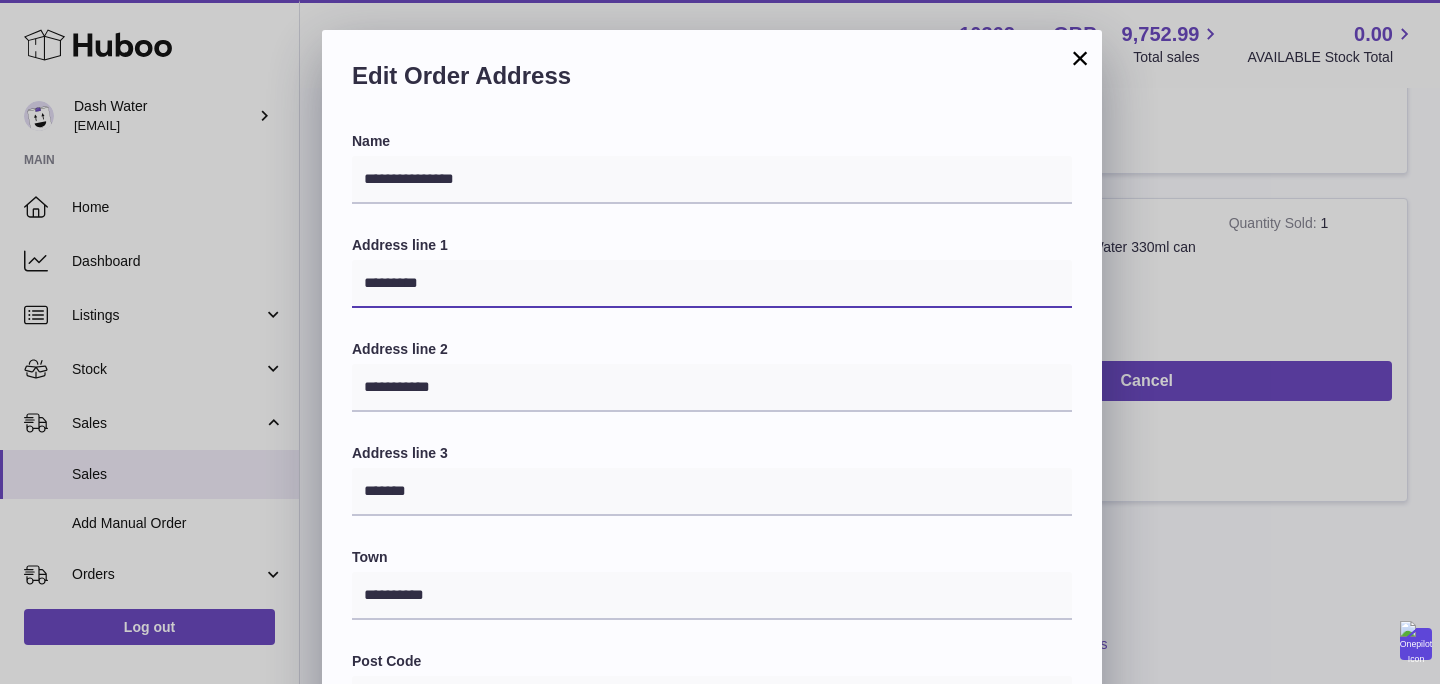 click on "*********" at bounding box center [712, 284] 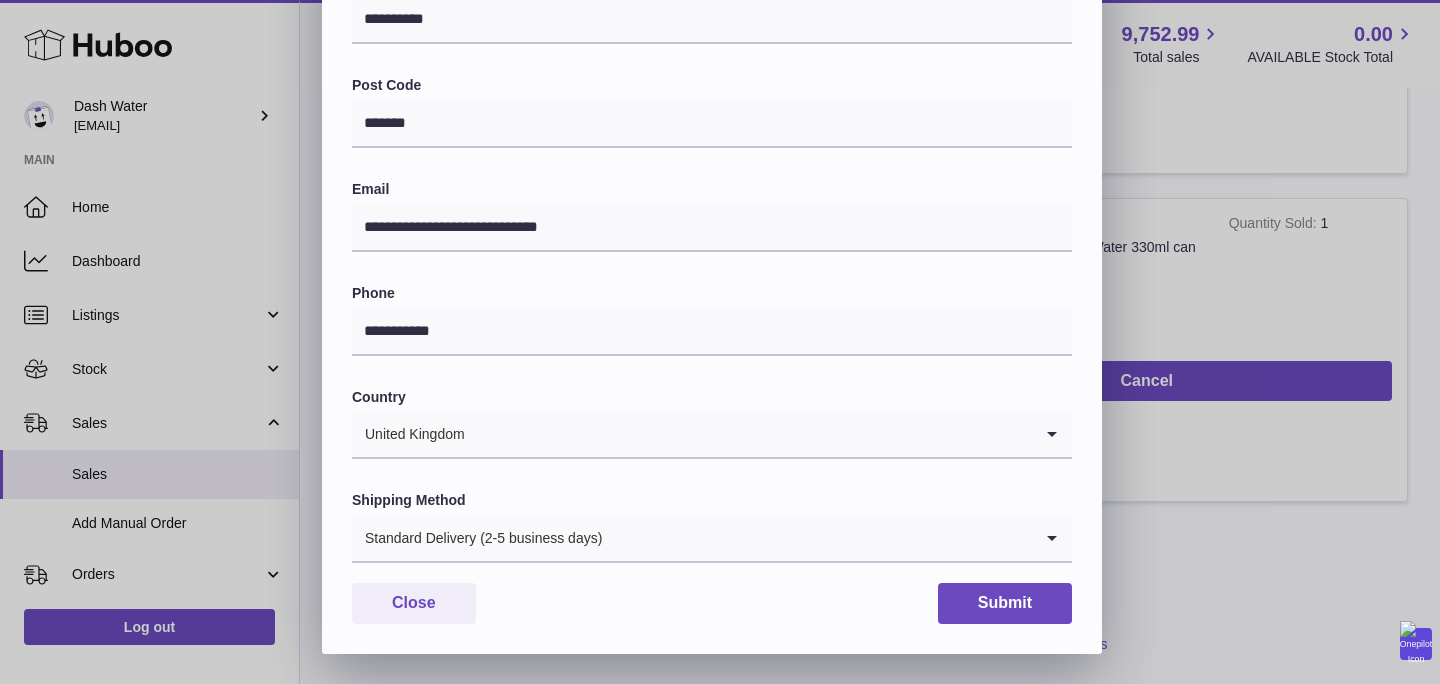 type on "**********" 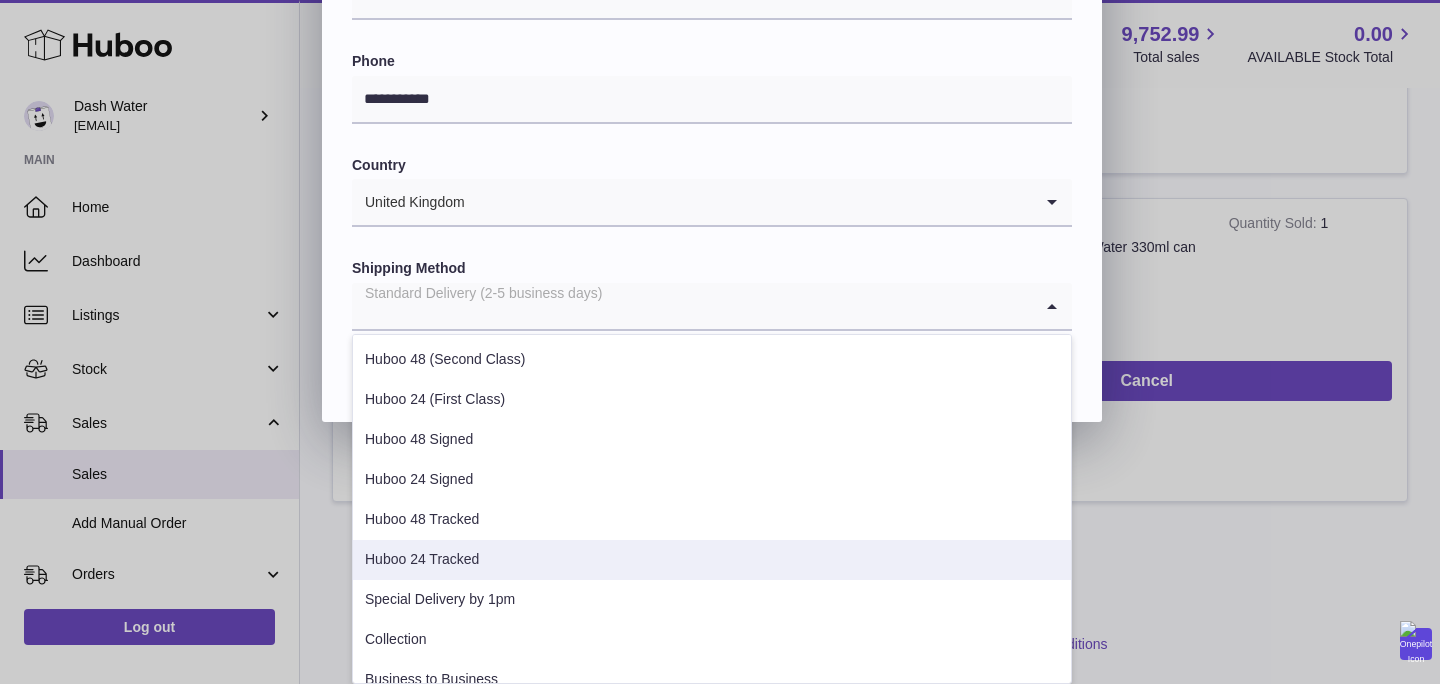 click on "Huboo 24 Tracked" at bounding box center (712, 560) 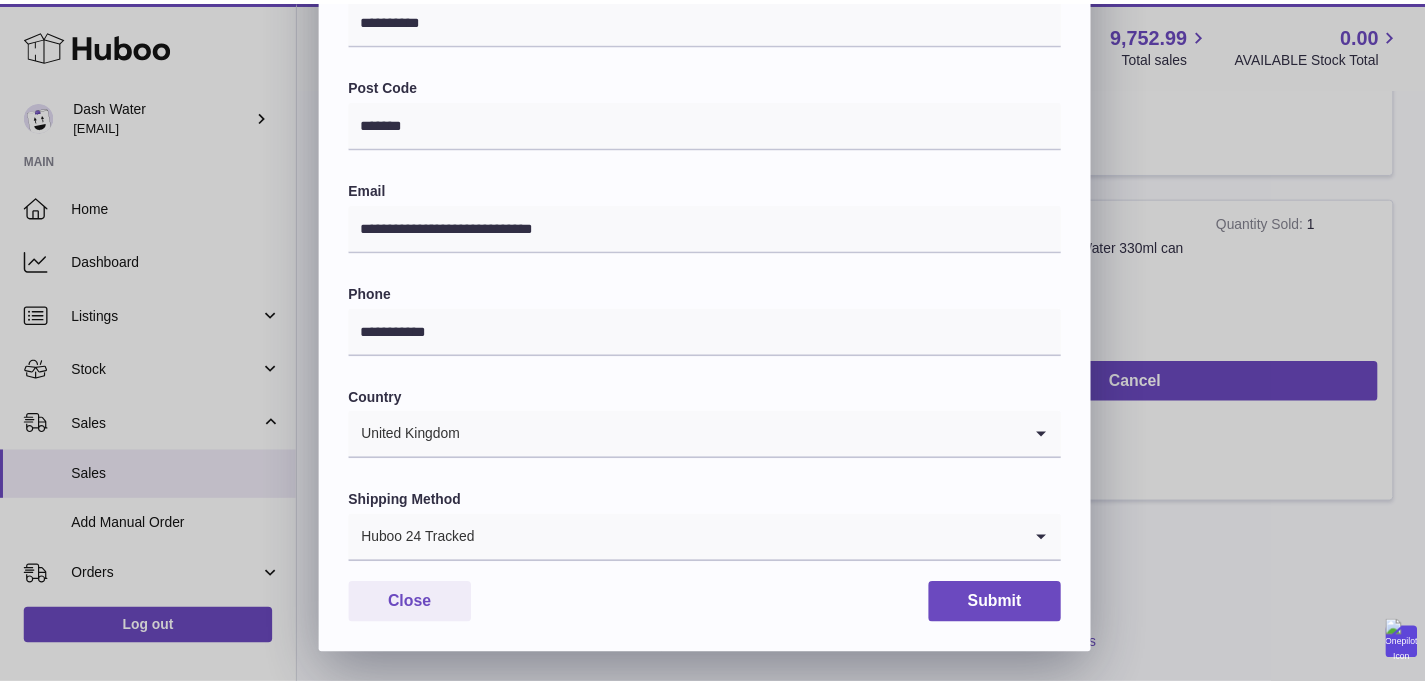 scroll, scrollTop: 576, scrollLeft: 0, axis: vertical 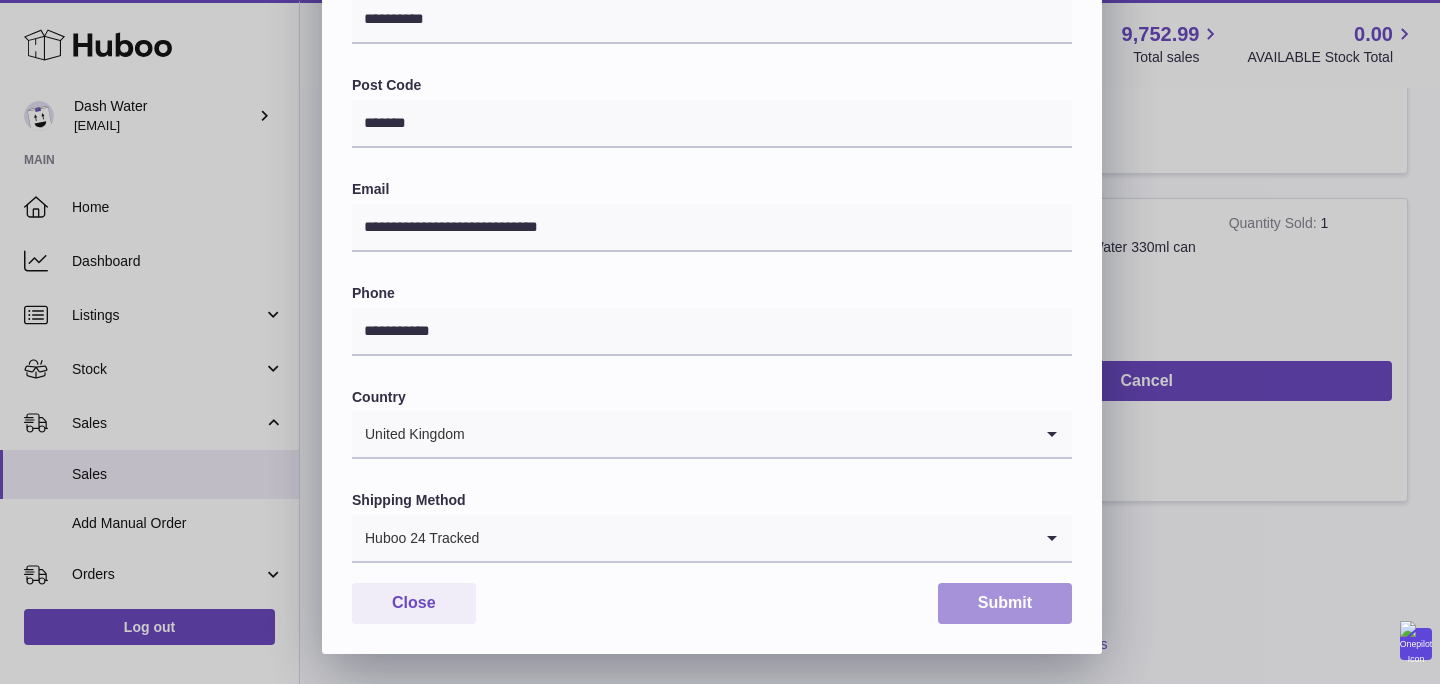 click on "Submit" at bounding box center (1005, 603) 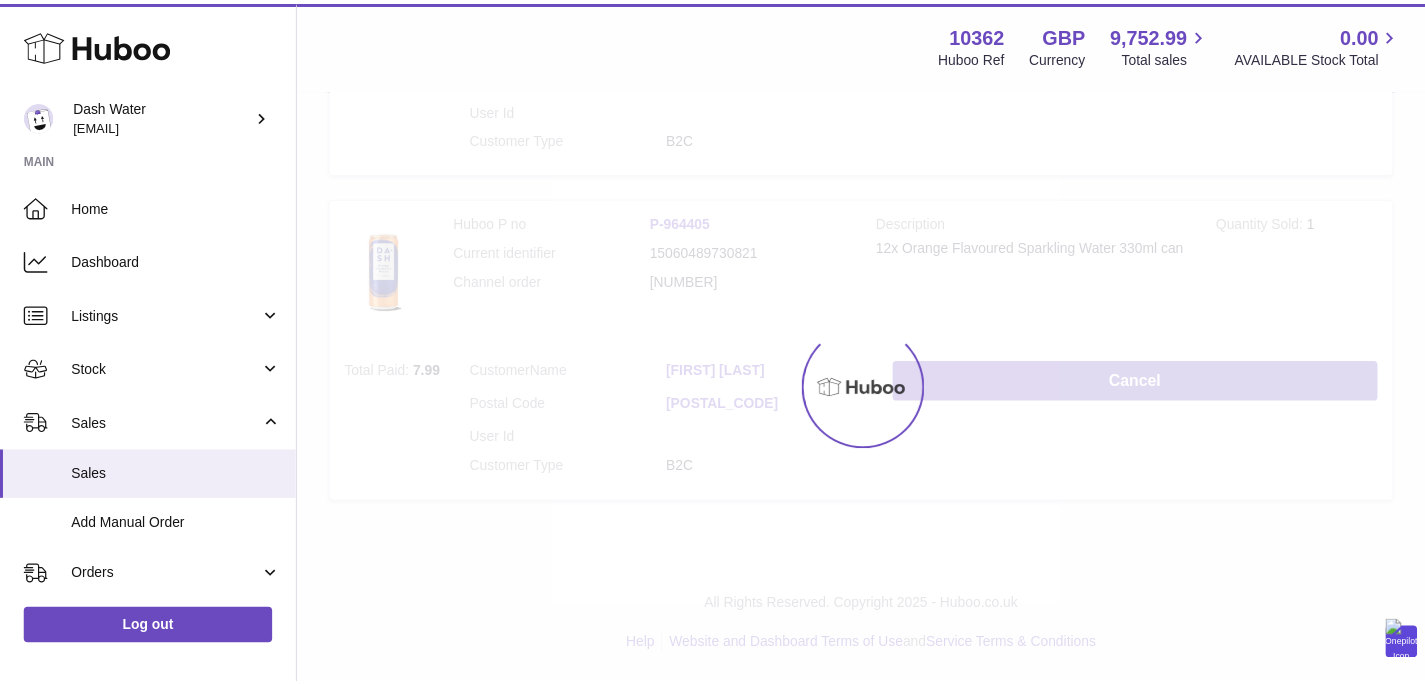 scroll, scrollTop: 0, scrollLeft: 0, axis: both 